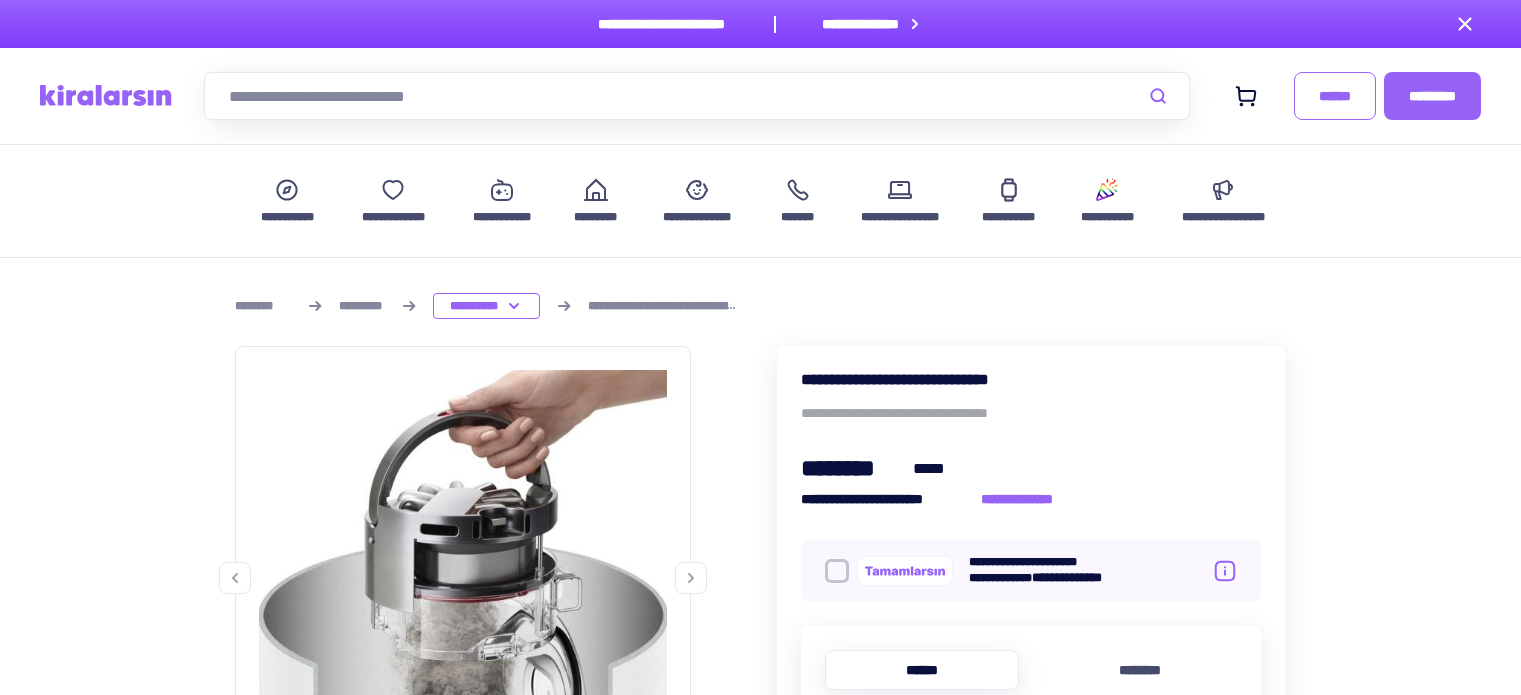 scroll, scrollTop: 682, scrollLeft: 0, axis: vertical 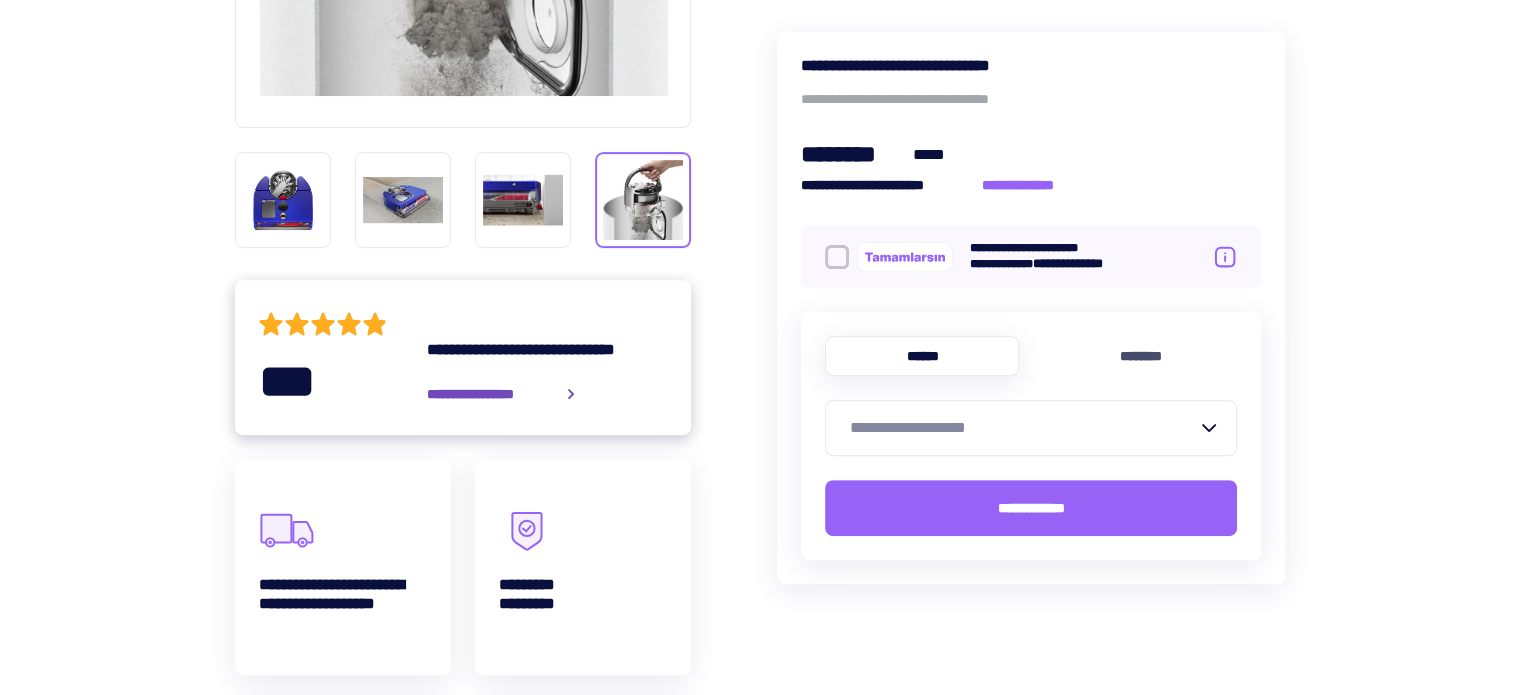 click on "**********" at bounding box center [547, 359] 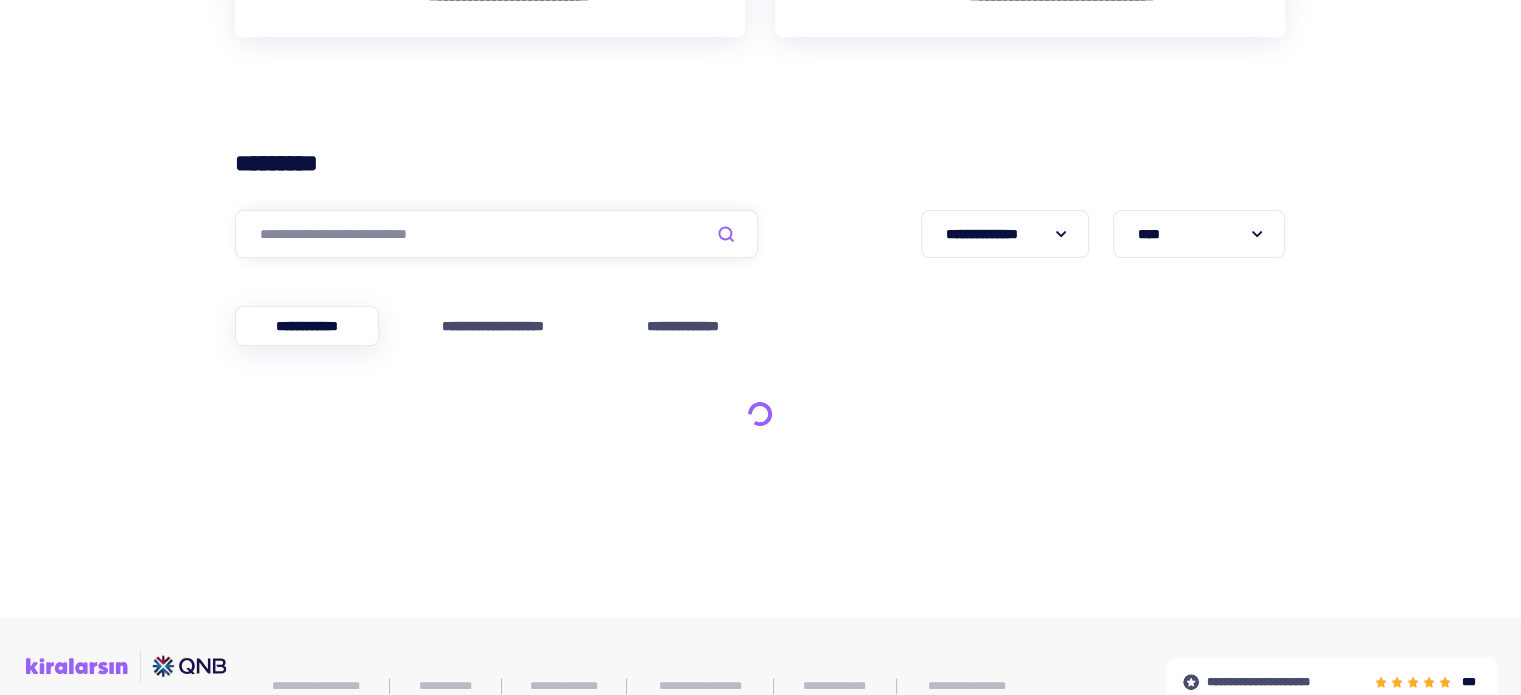 scroll, scrollTop: 500, scrollLeft: 0, axis: vertical 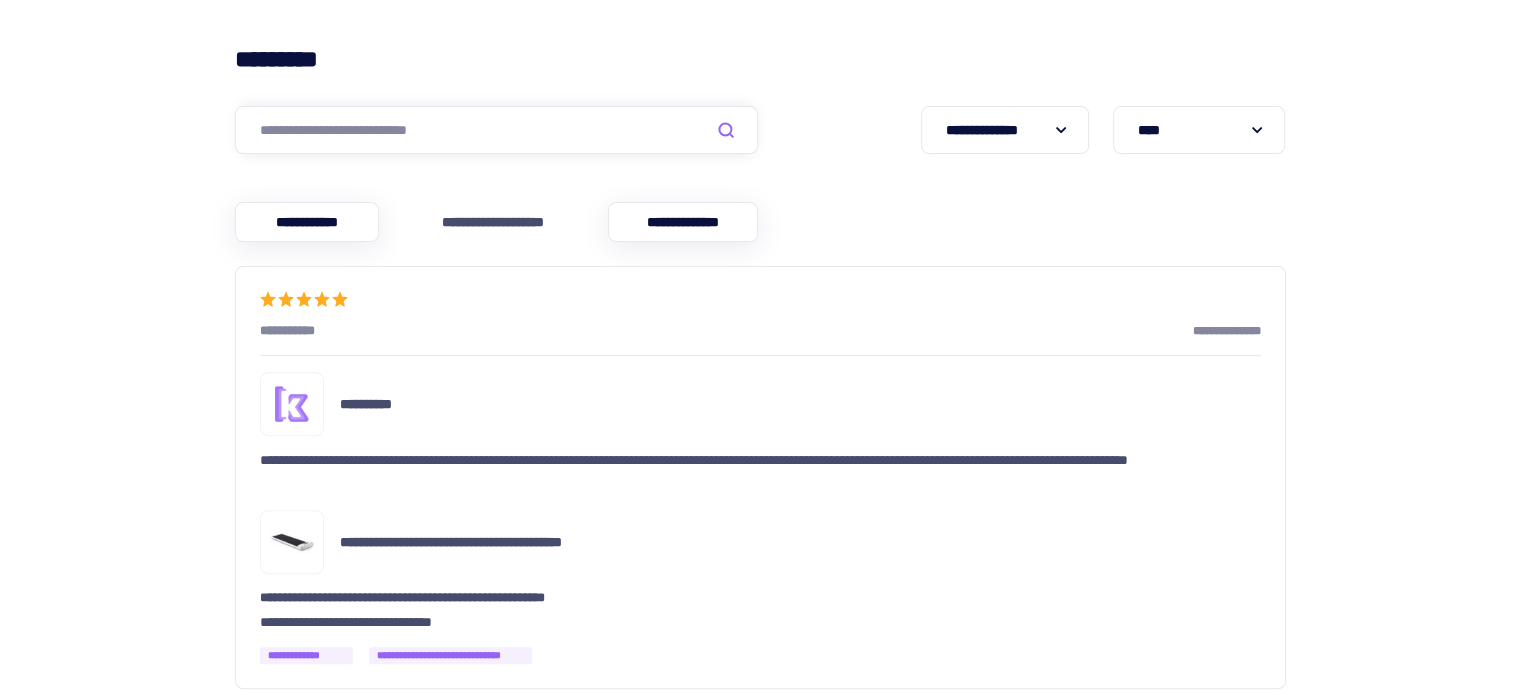 click on "**********" at bounding box center (683, 222) 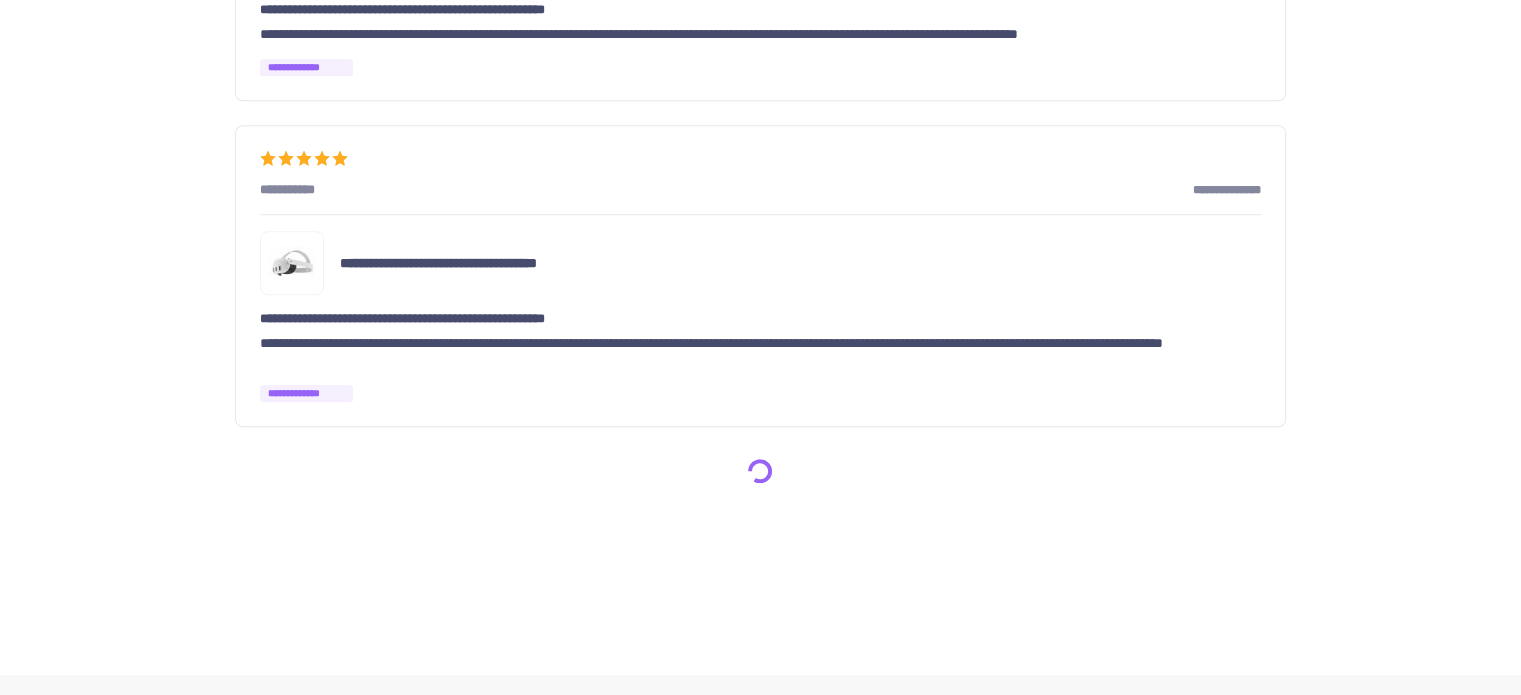 scroll, scrollTop: 2054, scrollLeft: 0, axis: vertical 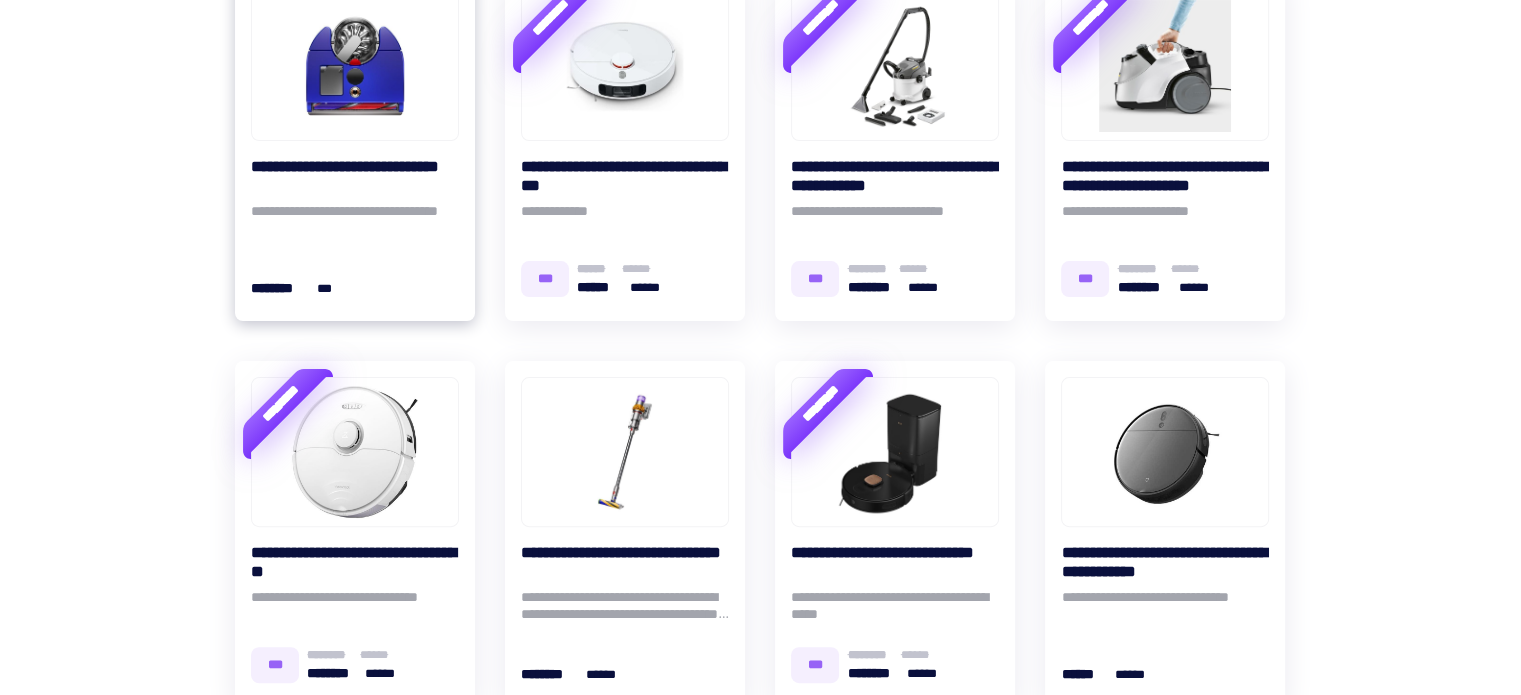 click on "**********" at bounding box center [355, 176] 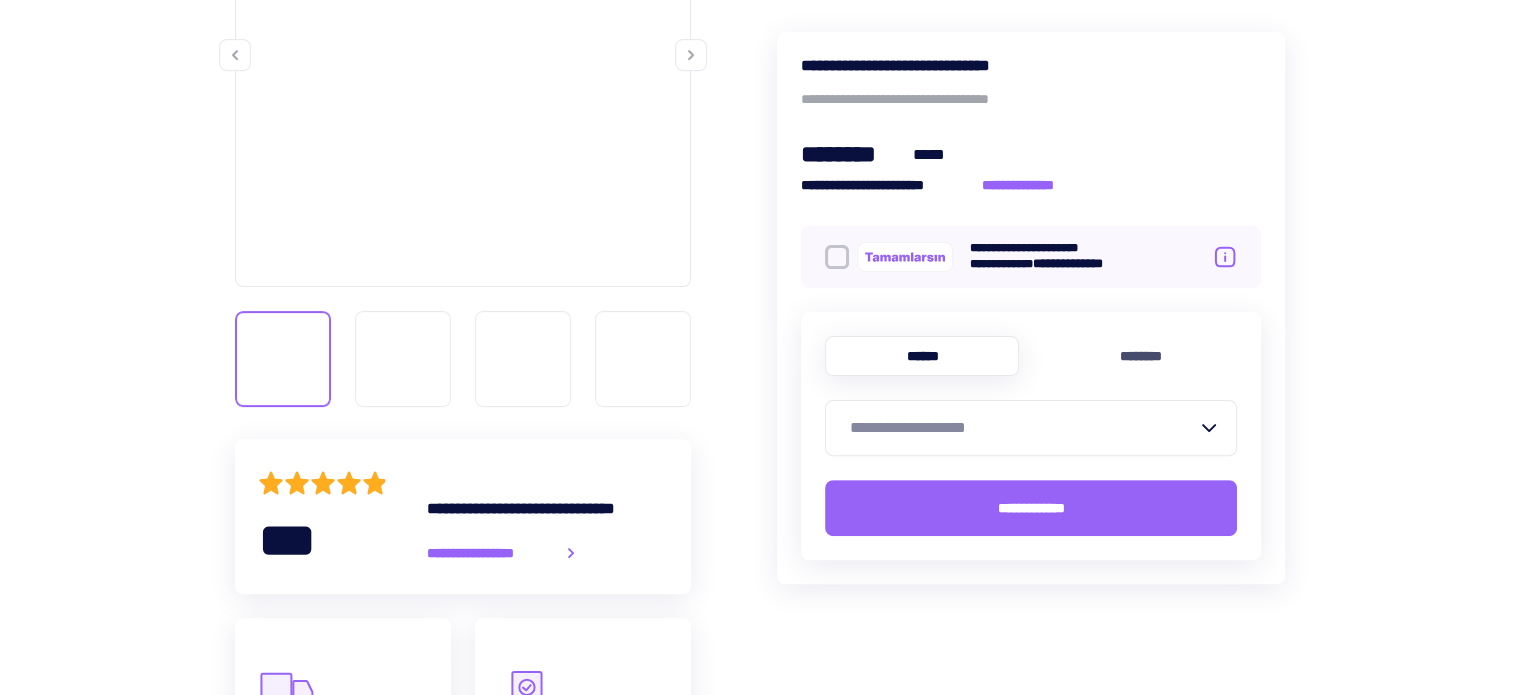 scroll, scrollTop: 500, scrollLeft: 0, axis: vertical 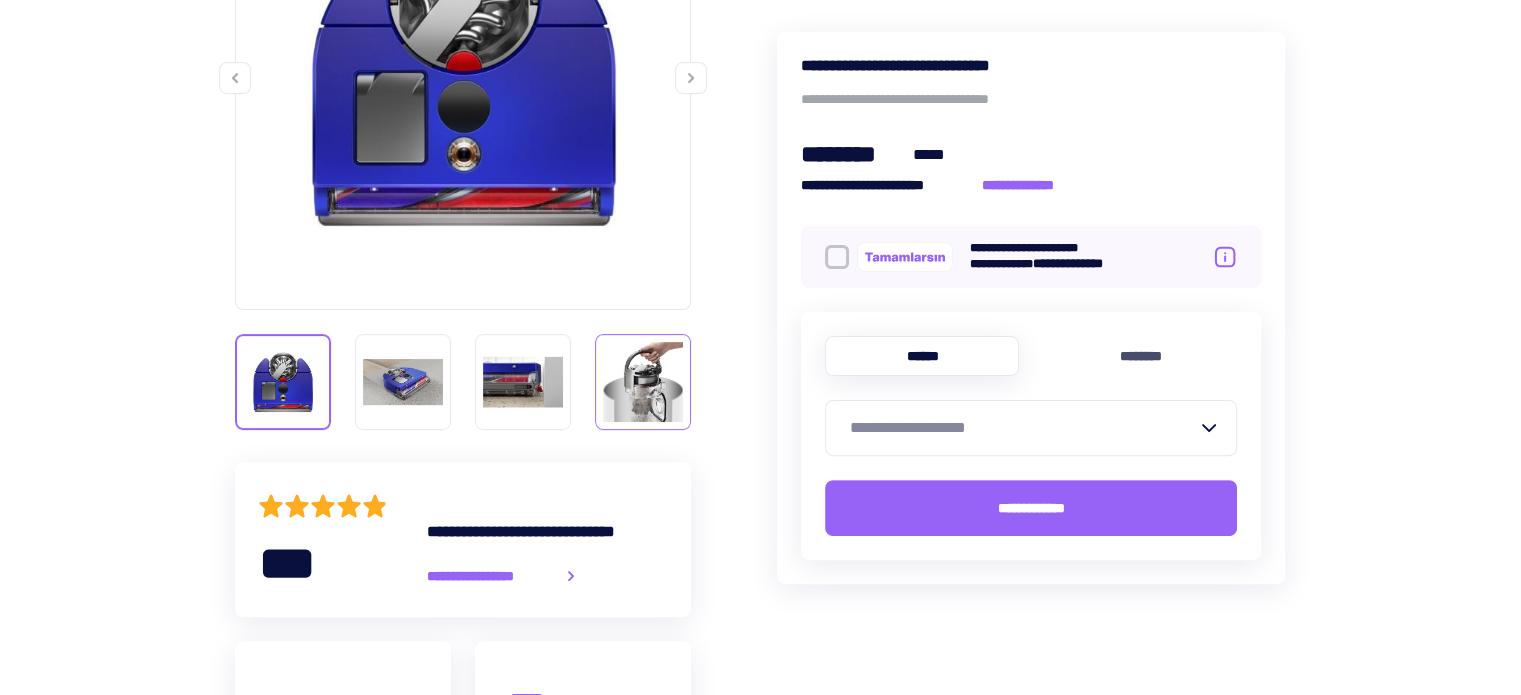 click at bounding box center [643, 382] 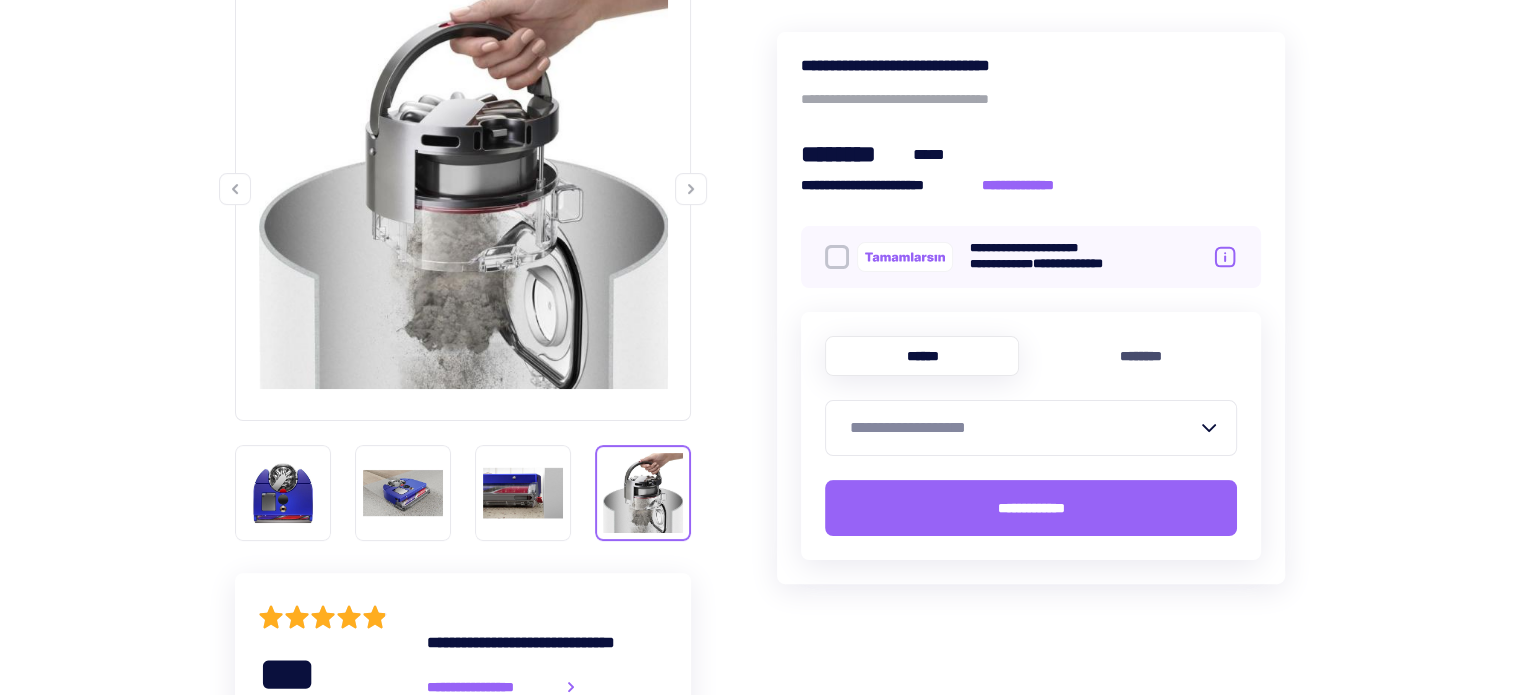 scroll, scrollTop: 400, scrollLeft: 0, axis: vertical 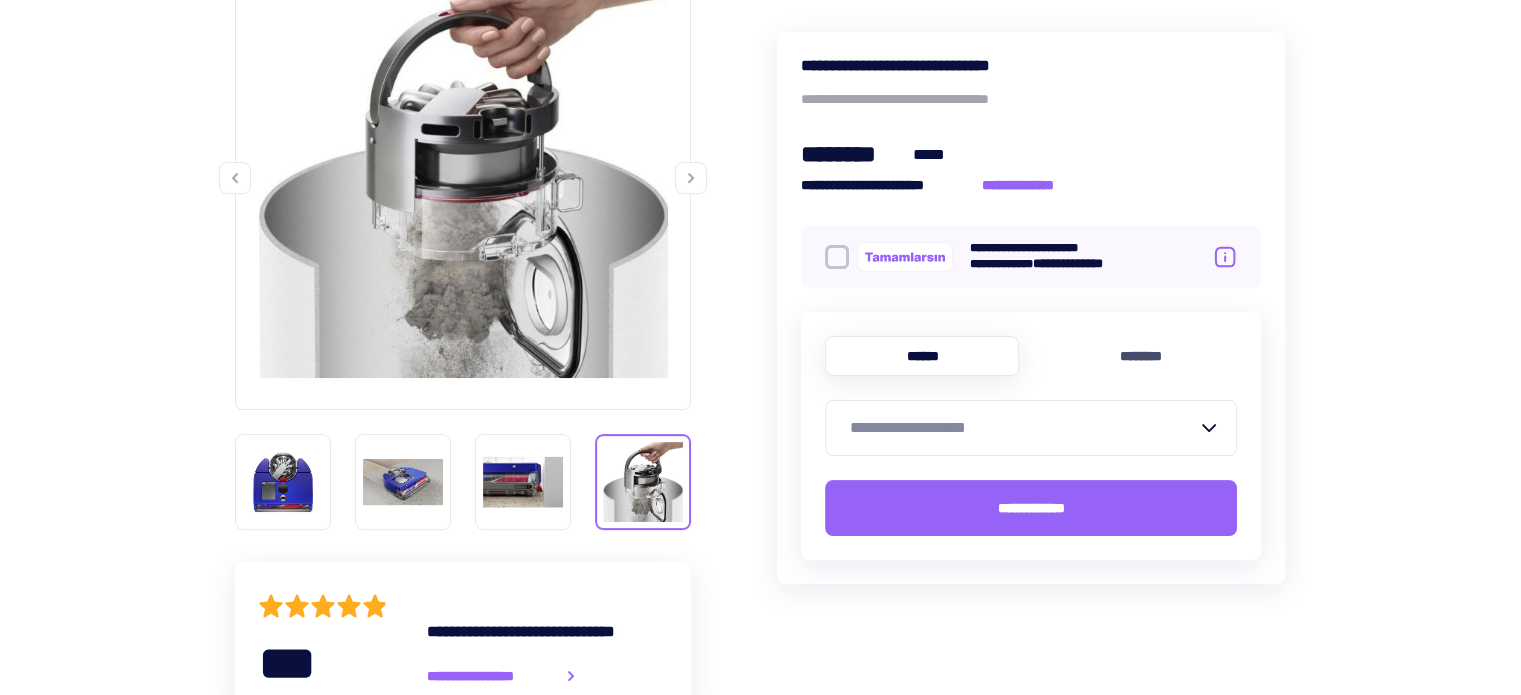 click on "**********" at bounding box center (1023, 428) 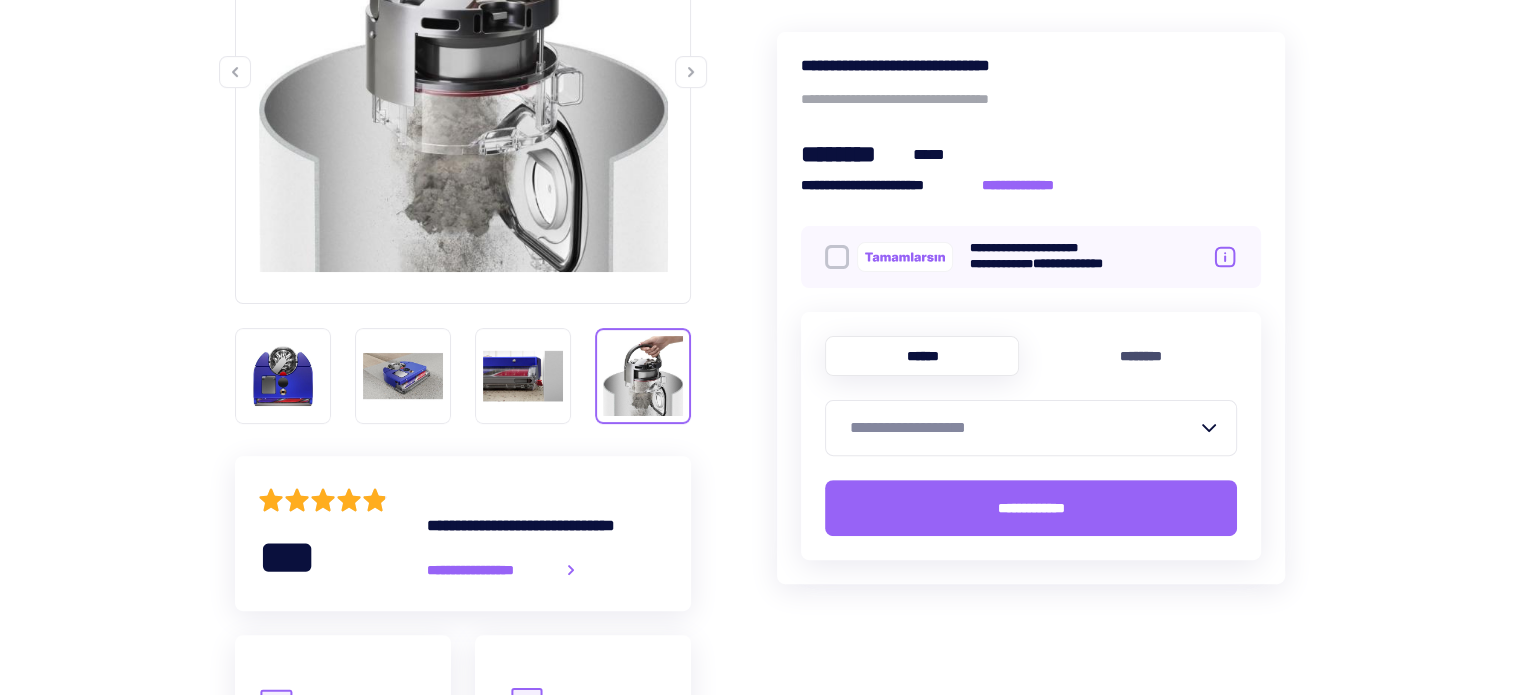 scroll, scrollTop: 0, scrollLeft: 0, axis: both 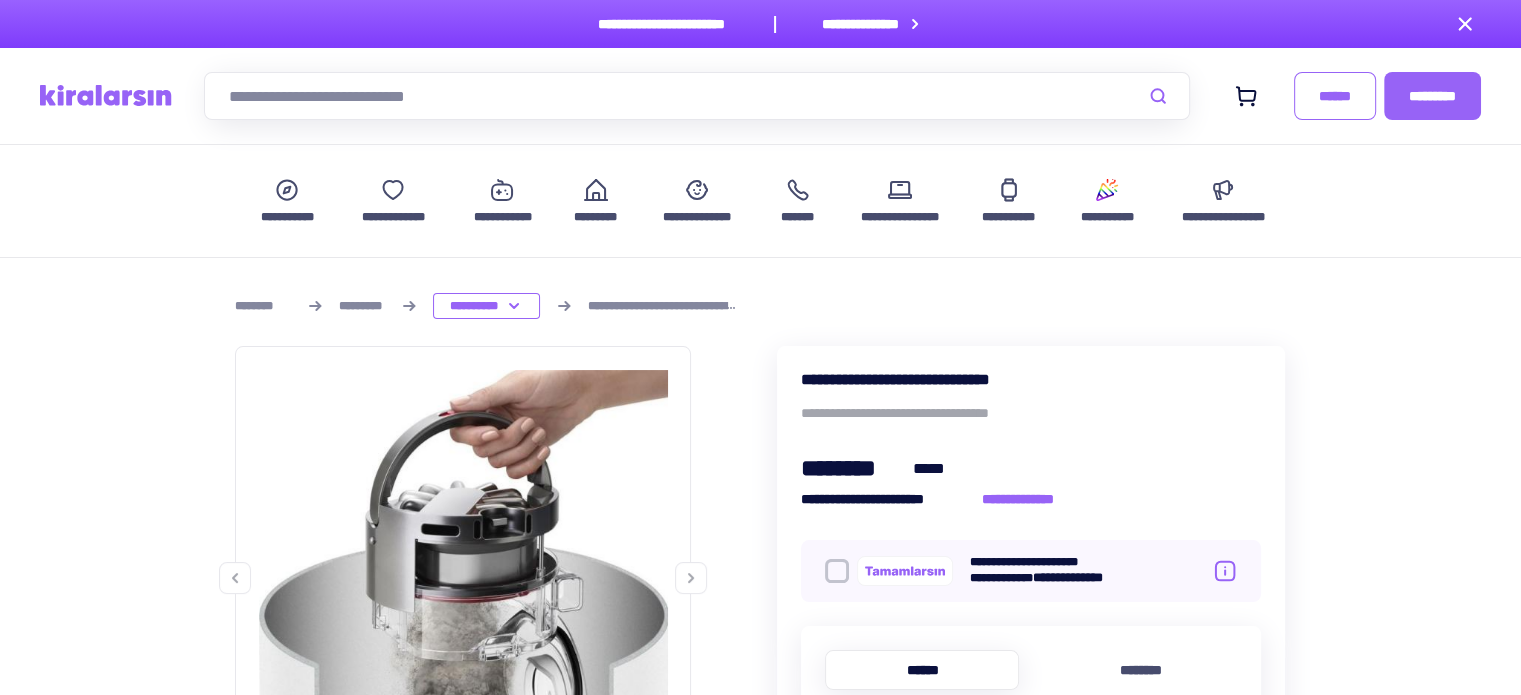 click at bounding box center (106, 95) 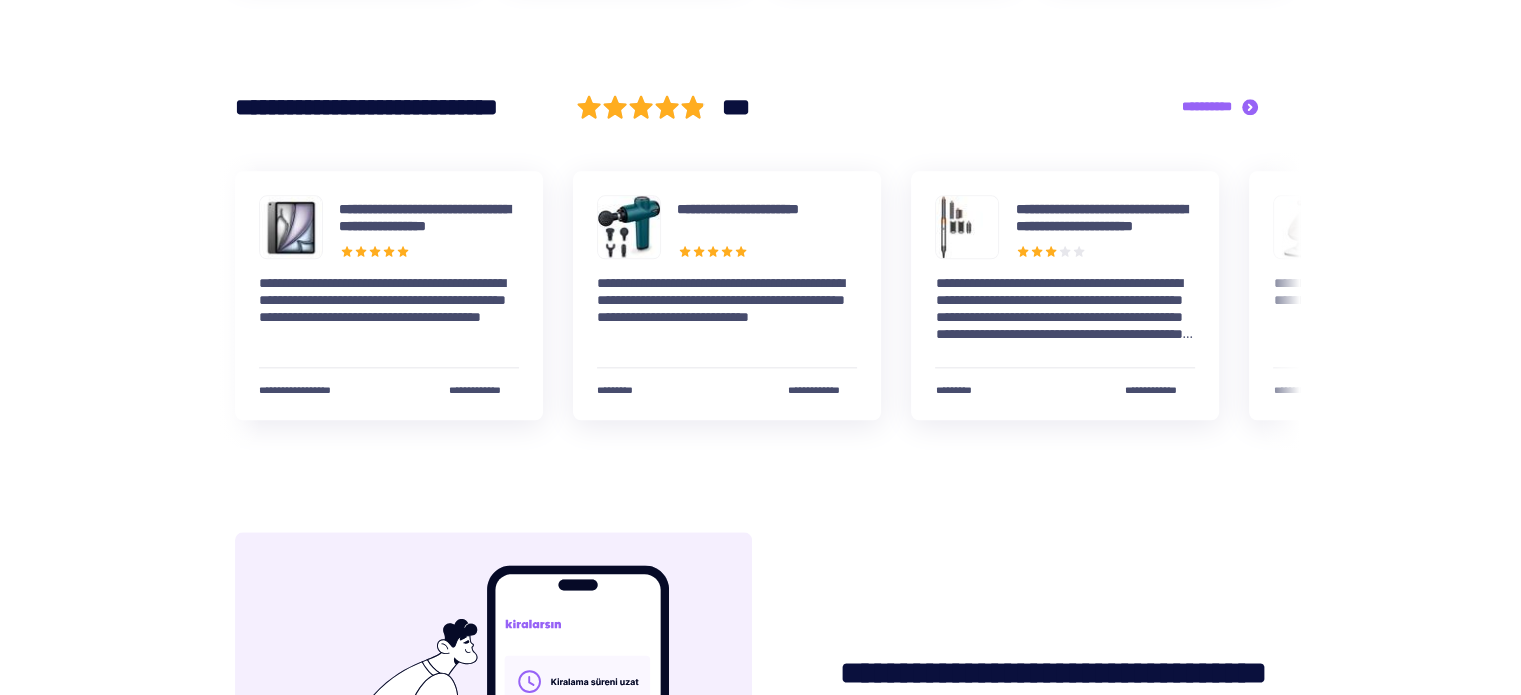 scroll, scrollTop: 2300, scrollLeft: 0, axis: vertical 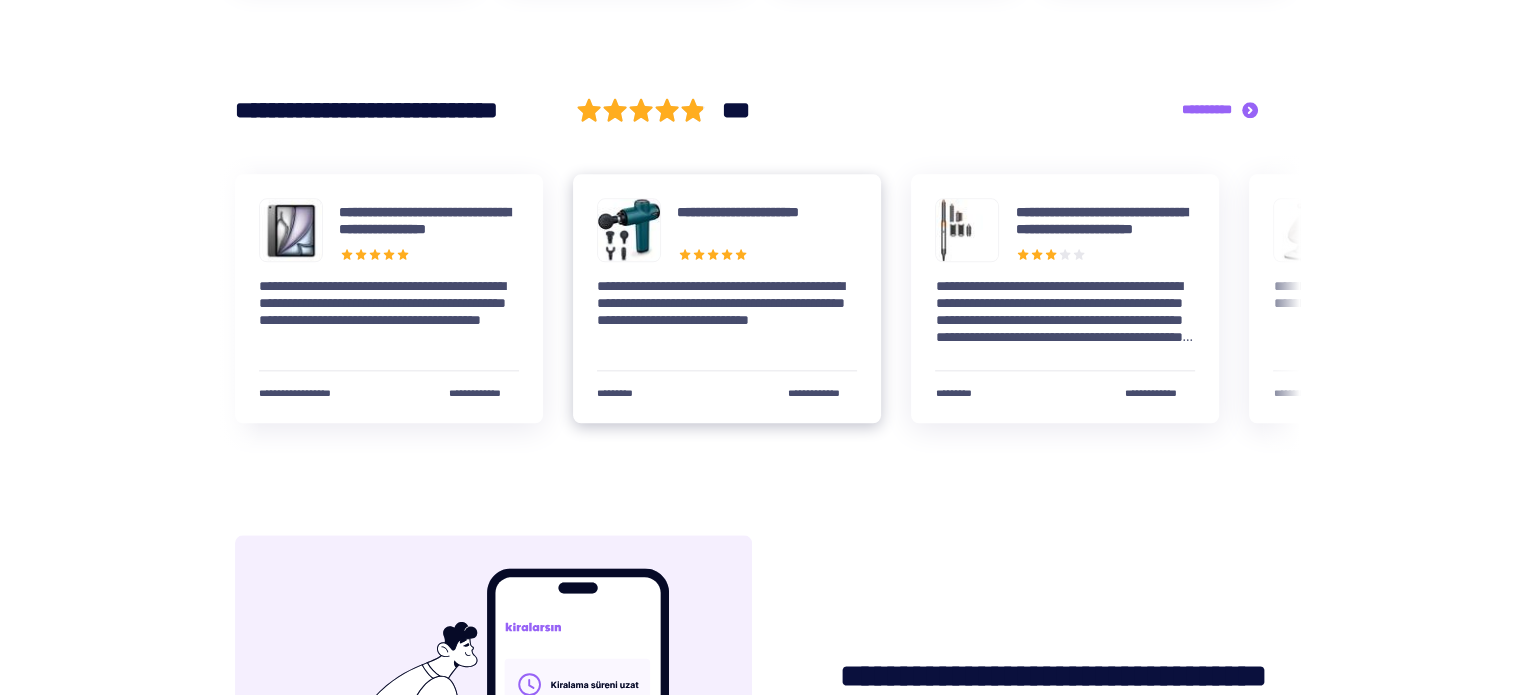 click on "**********" at bounding box center (763, 221) 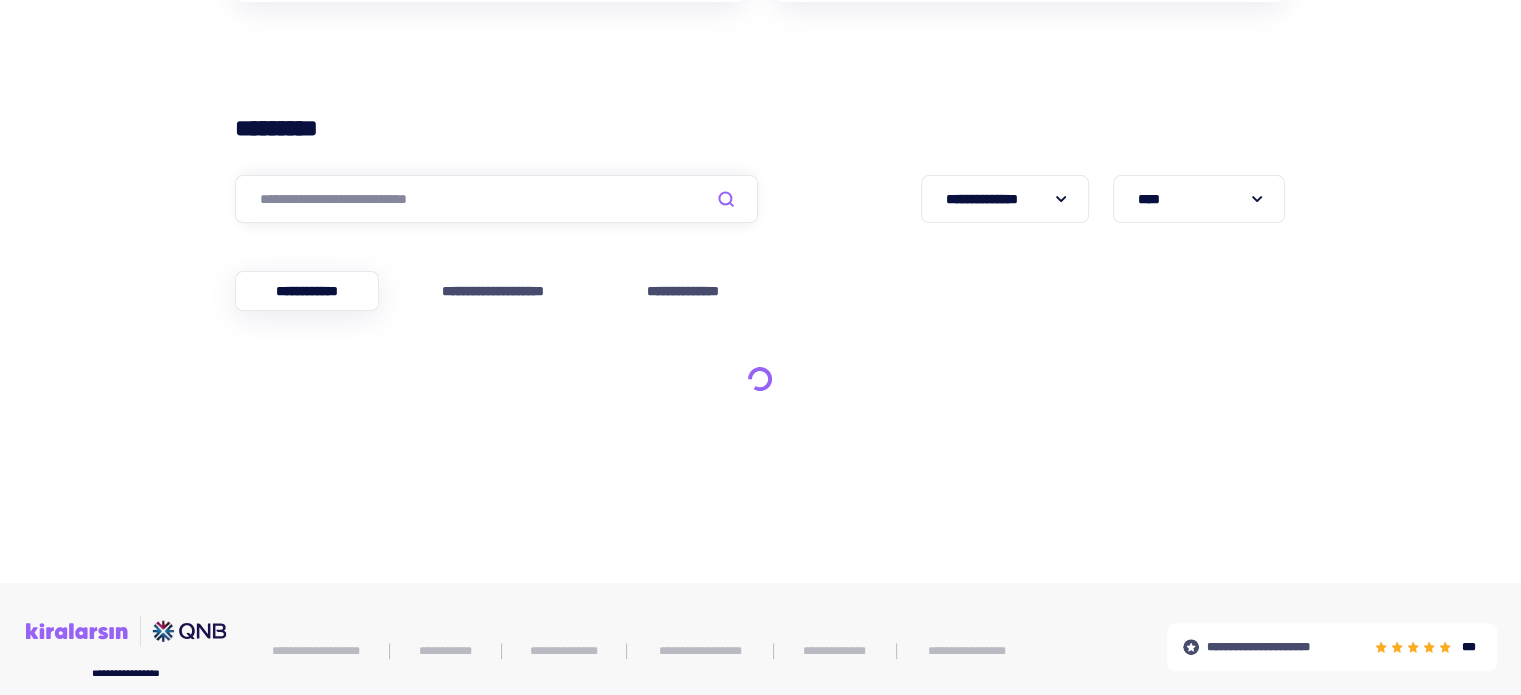scroll, scrollTop: 600, scrollLeft: 0, axis: vertical 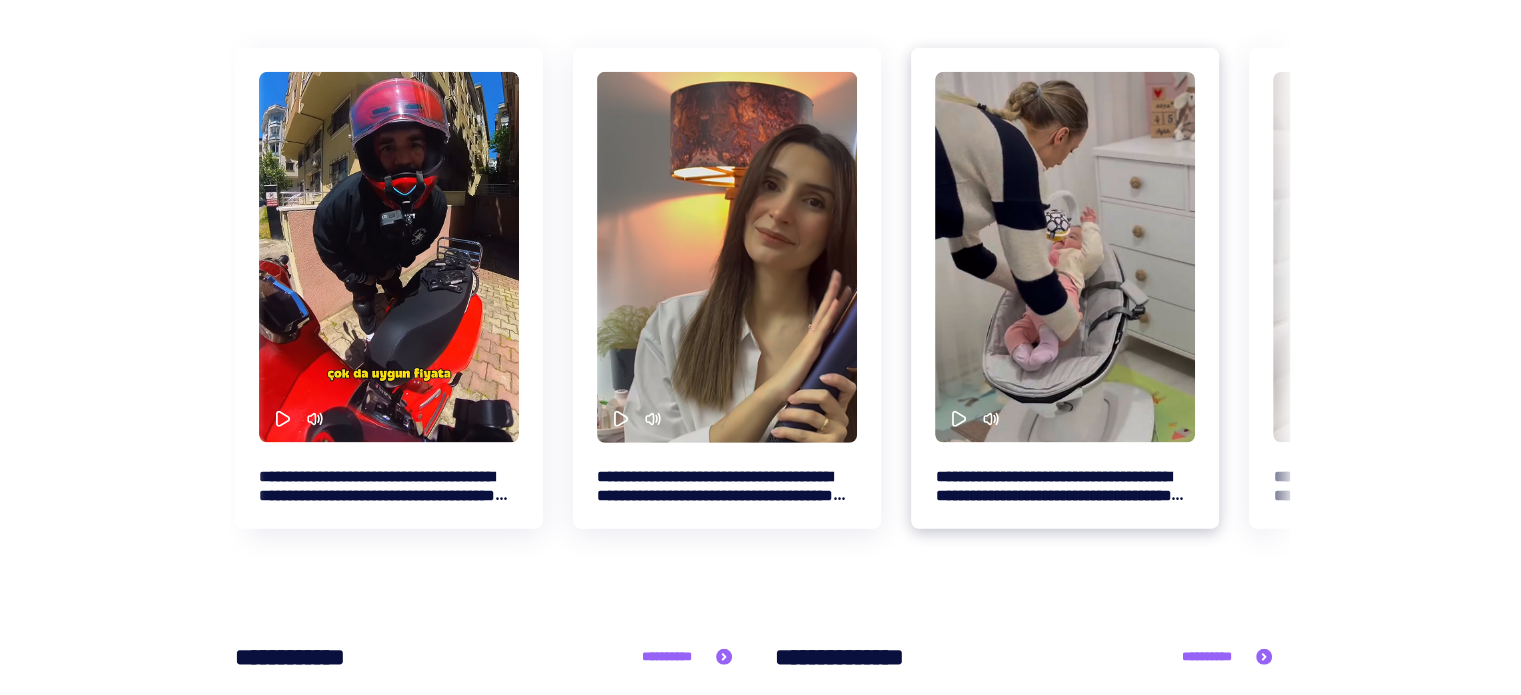 click on "**********" at bounding box center (1065, 257) 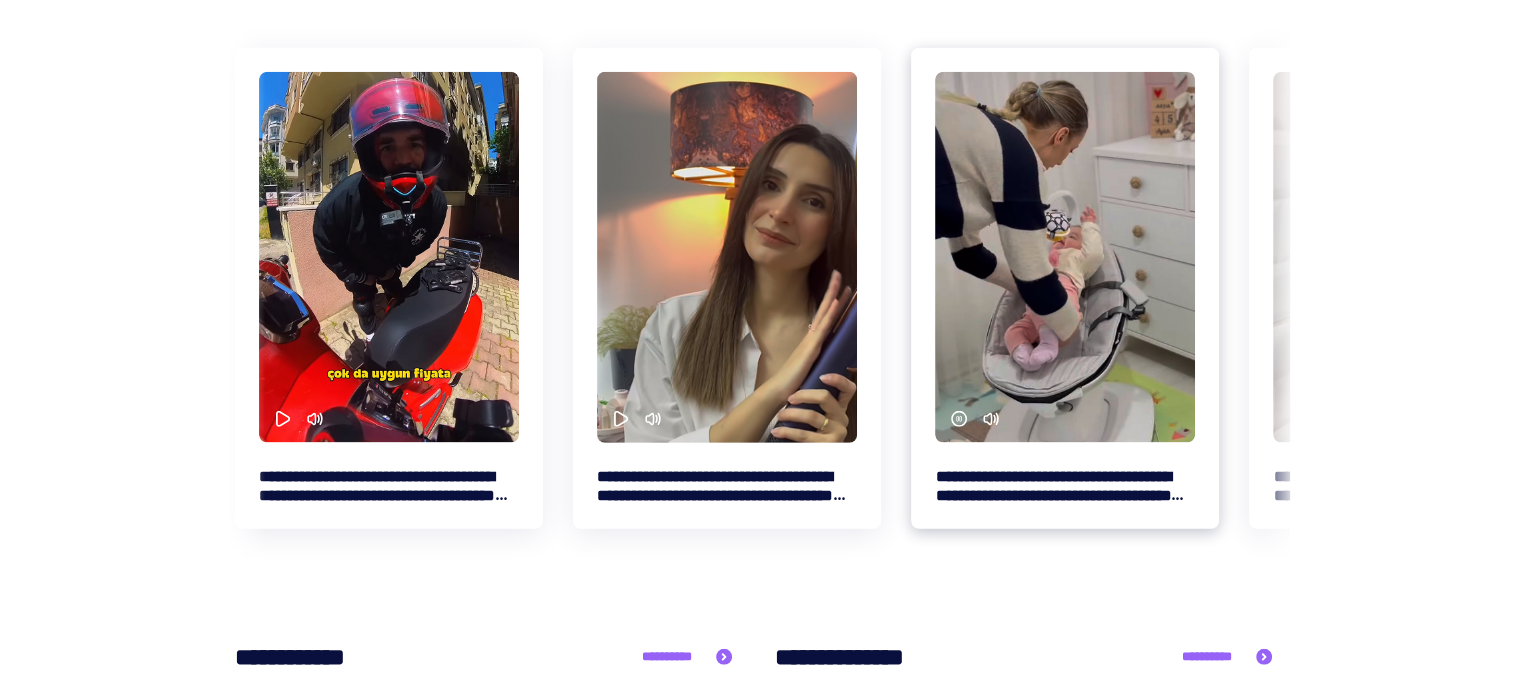 click on "**********" at bounding box center [1065, 486] 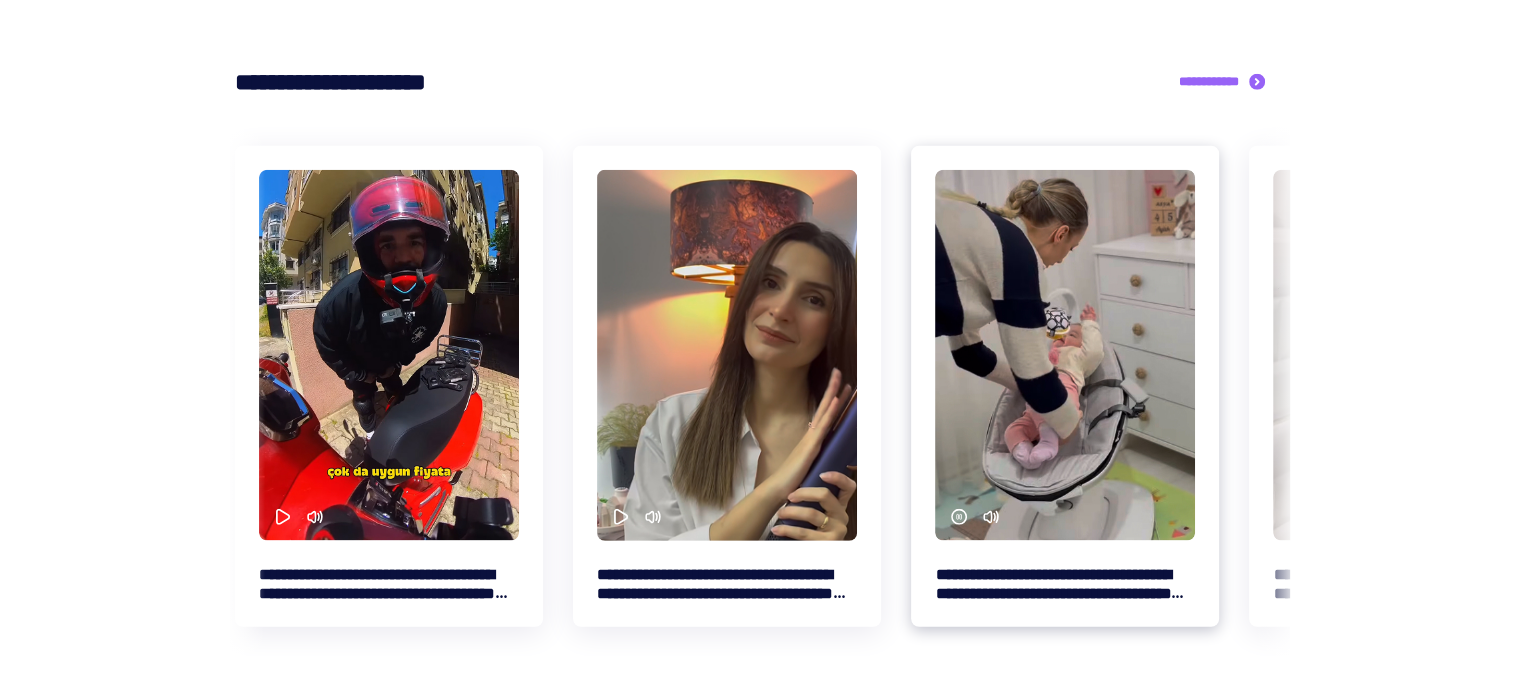 scroll, scrollTop: 5771, scrollLeft: 0, axis: vertical 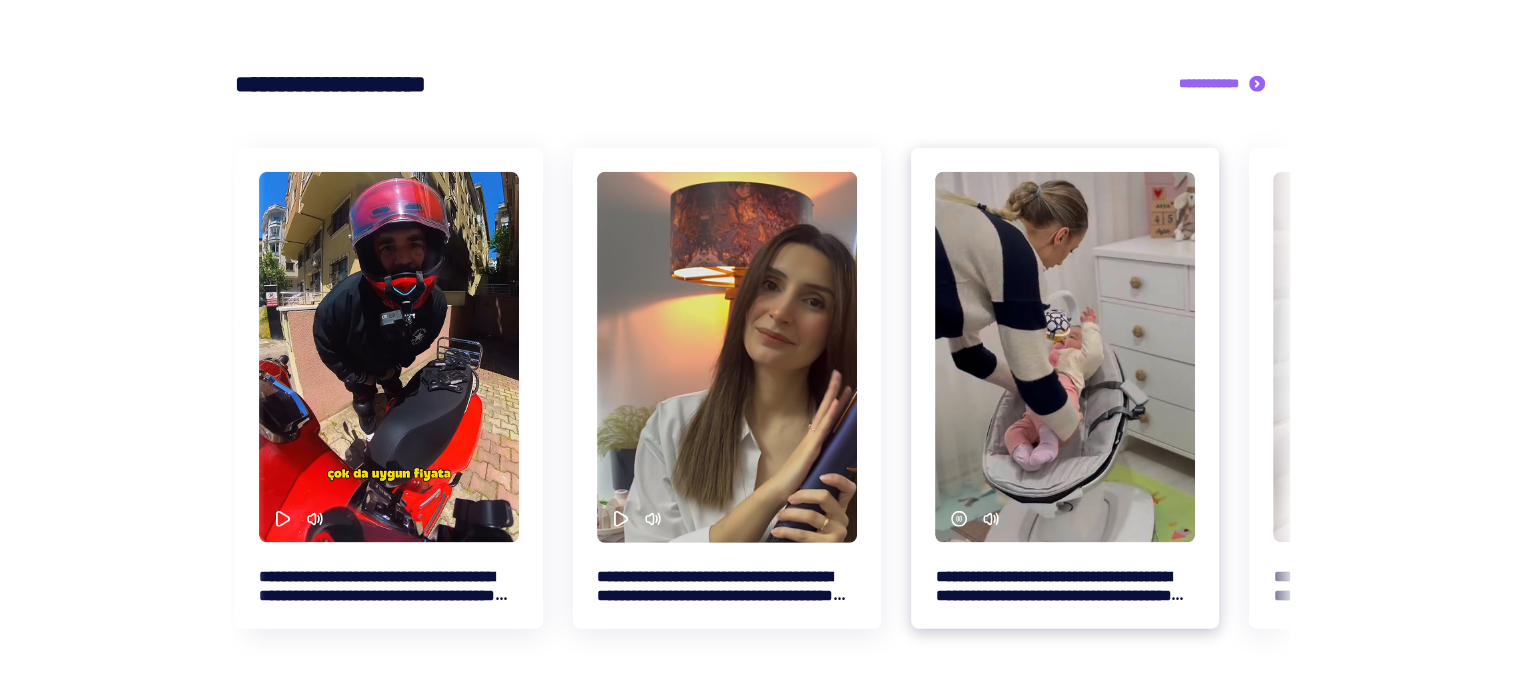 click on "**********" at bounding box center (1065, 357) 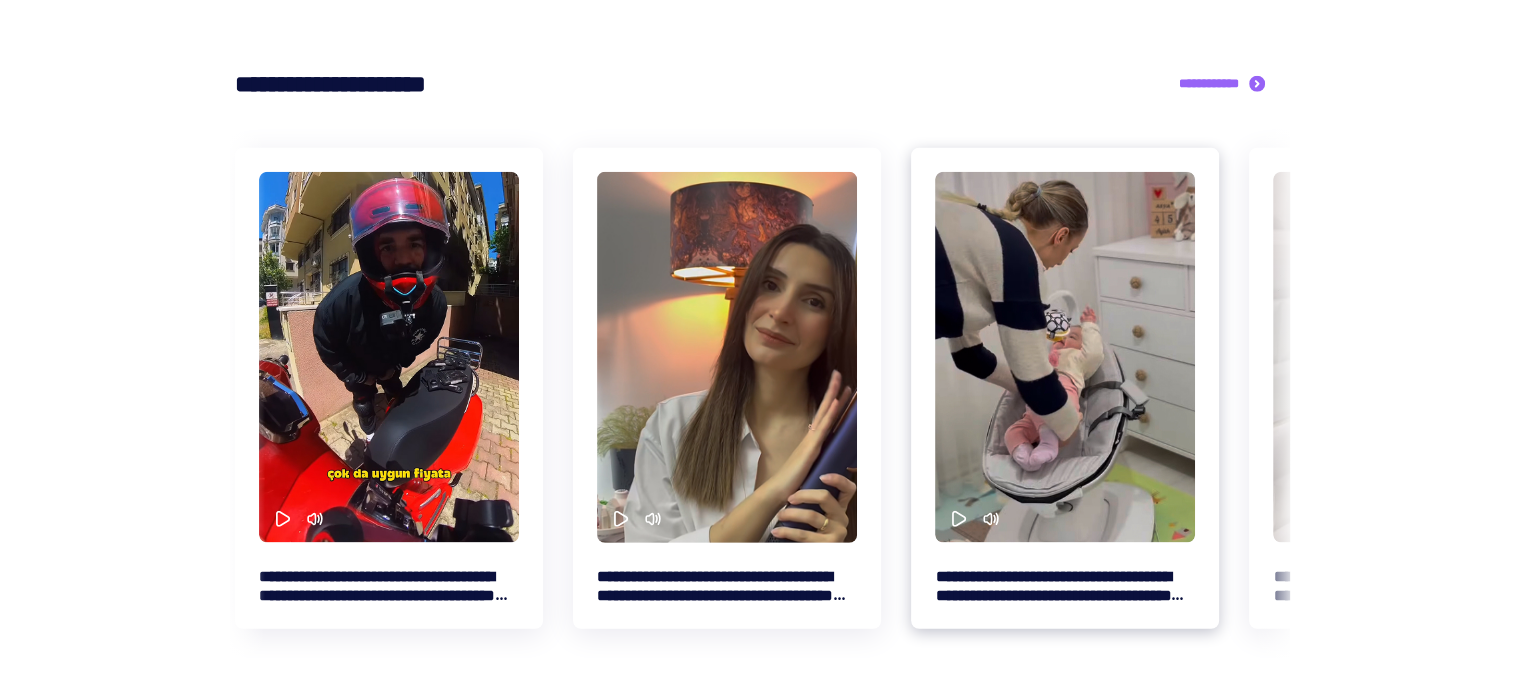 click on "**********" at bounding box center (1065, 357) 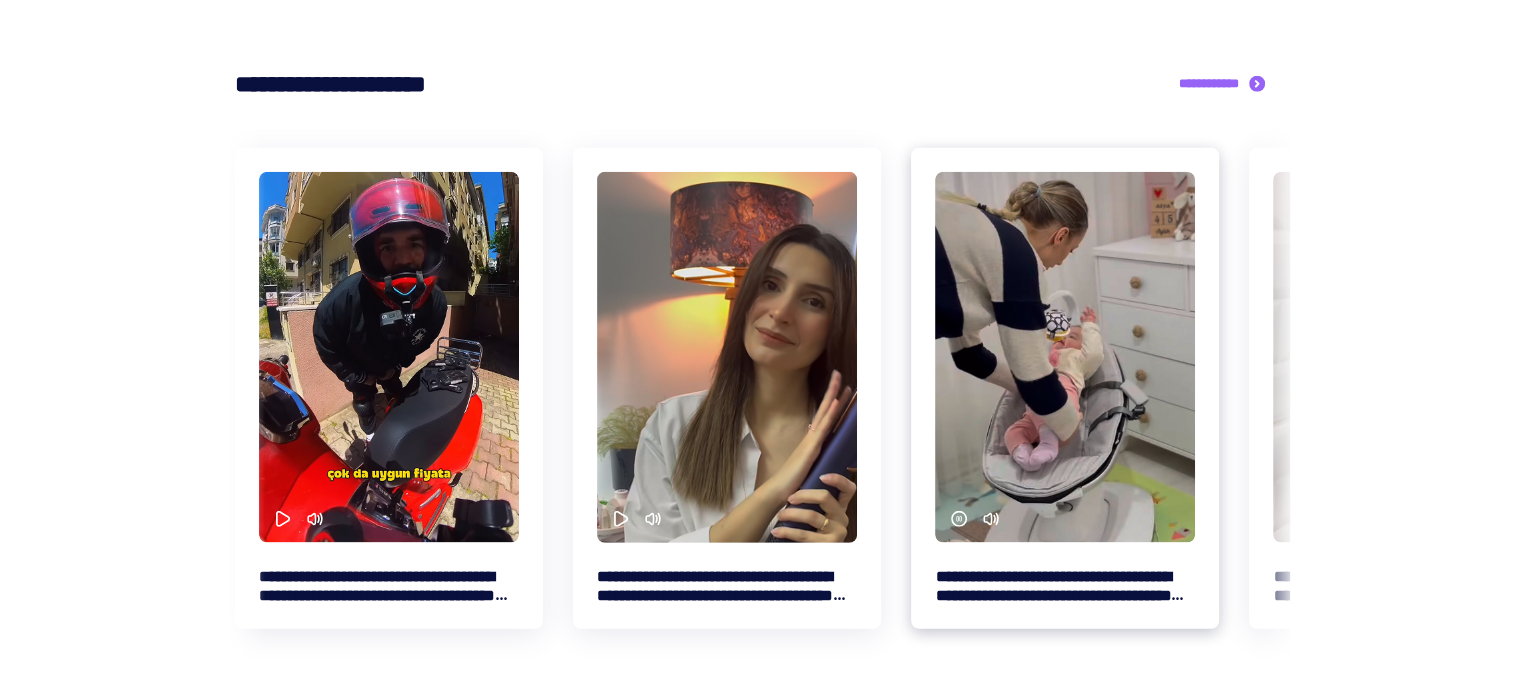click 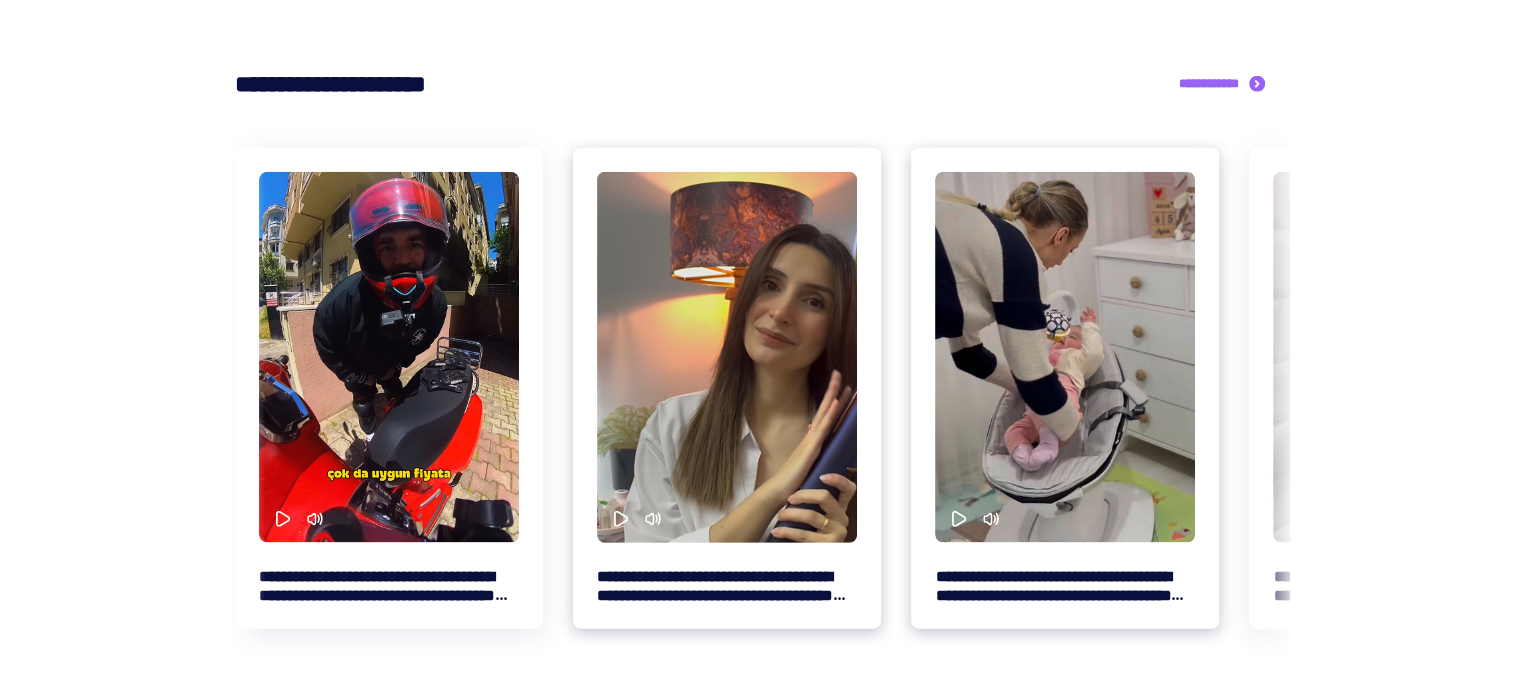 click 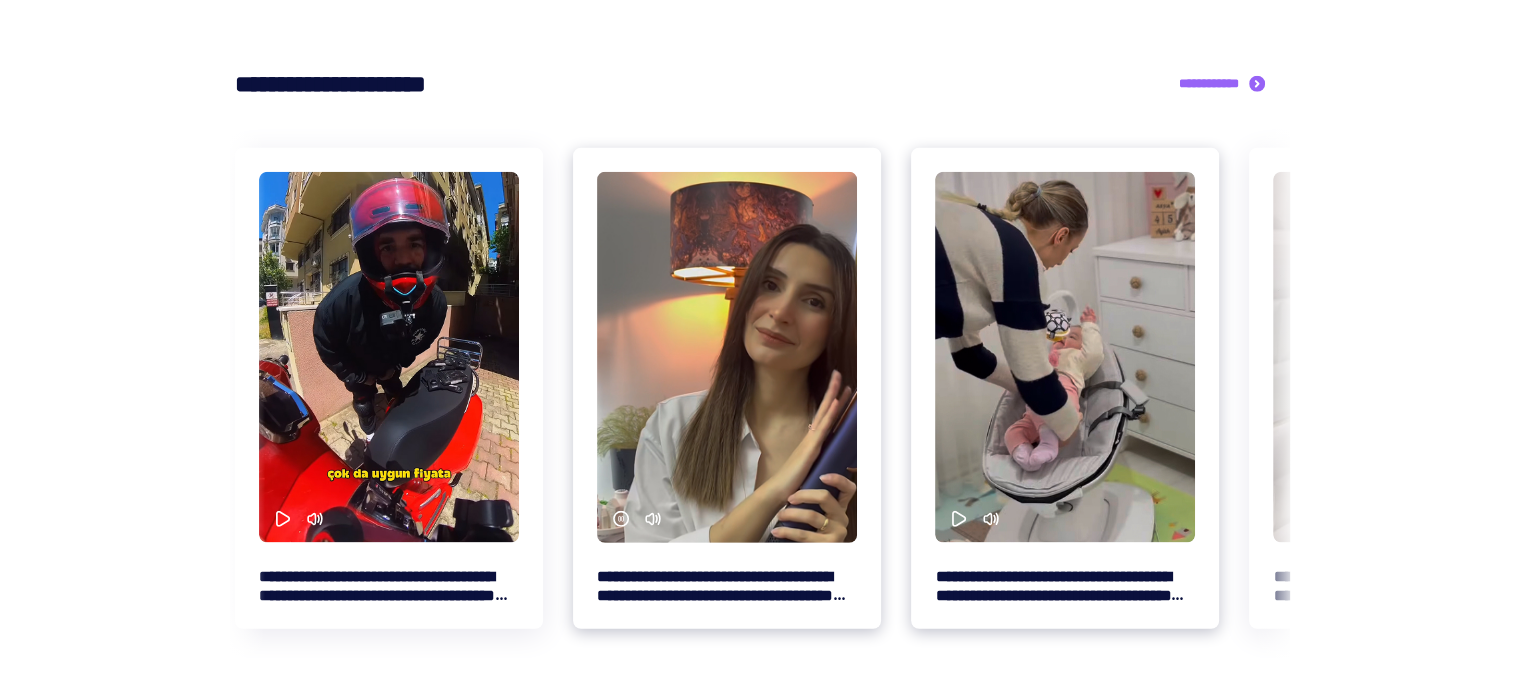 click on "**********" at bounding box center (727, 357) 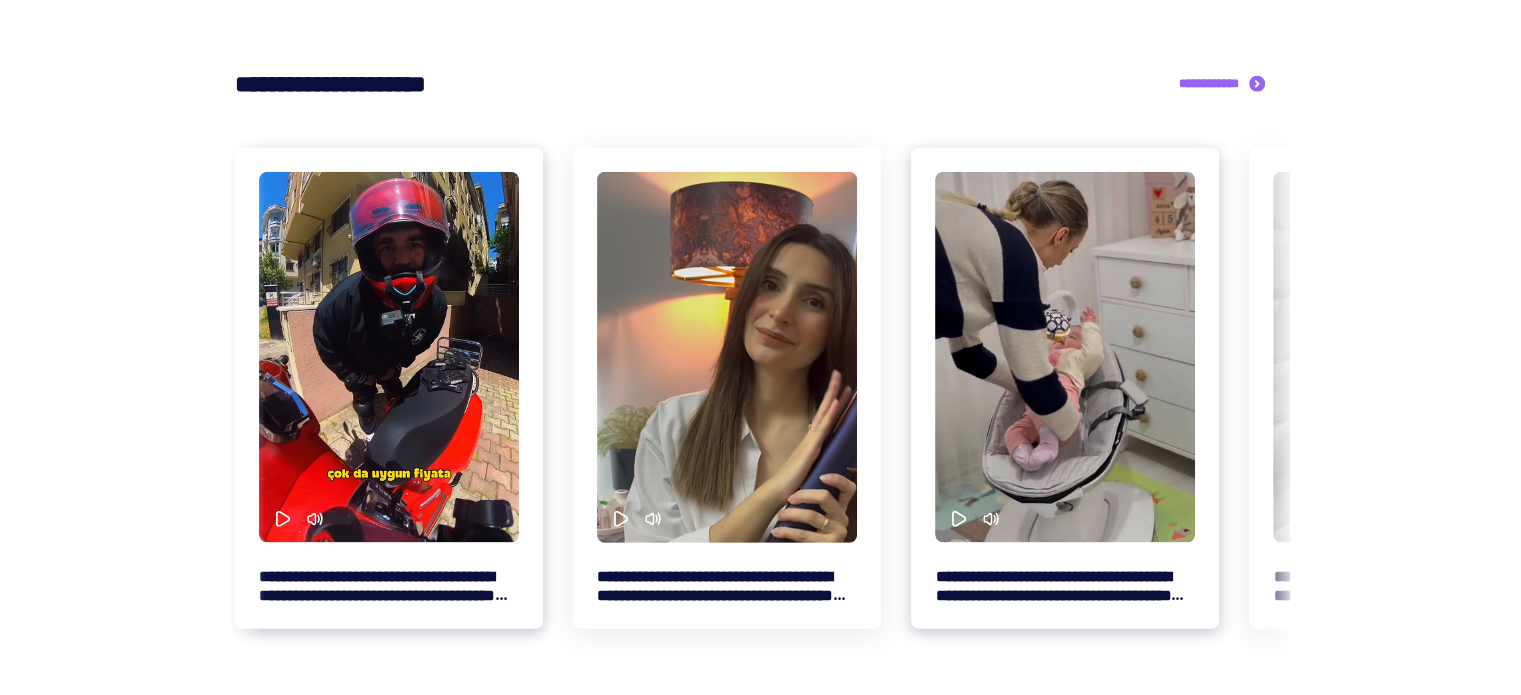 click 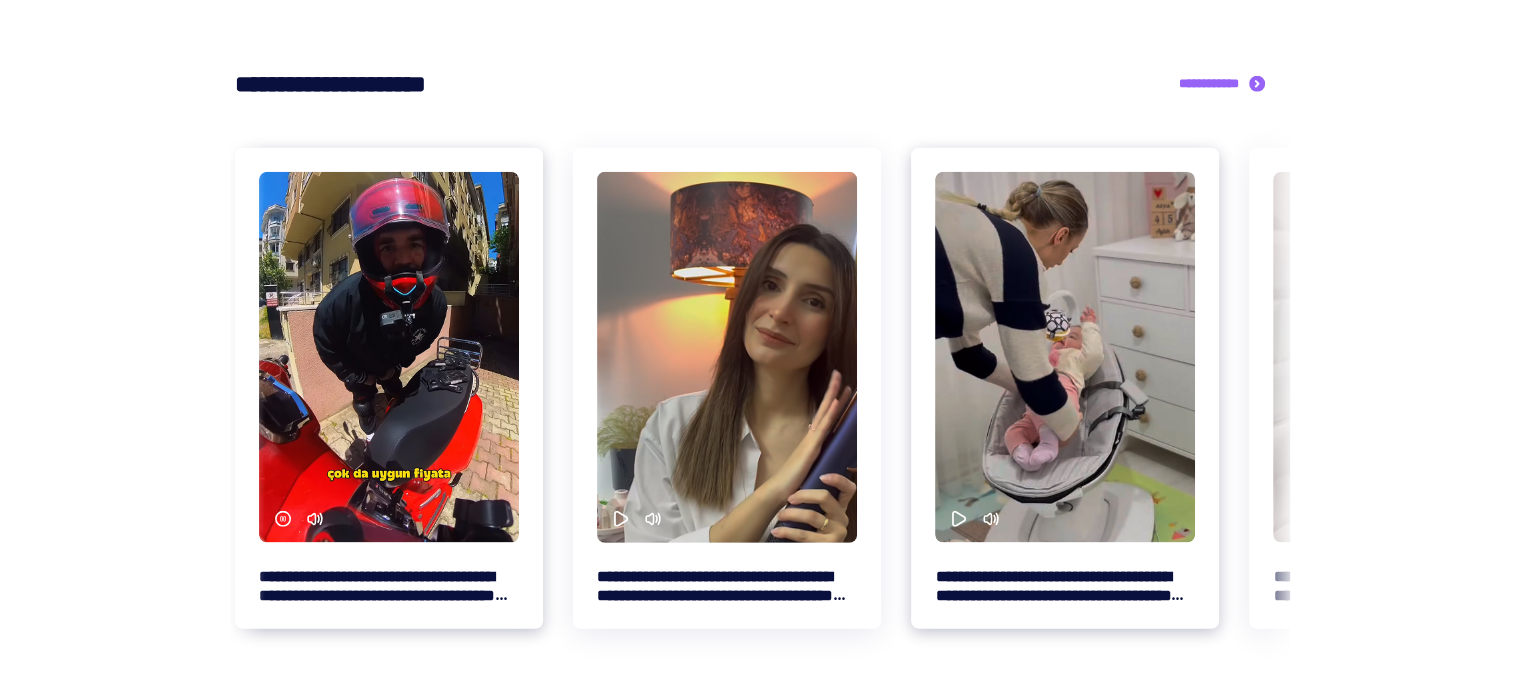 click 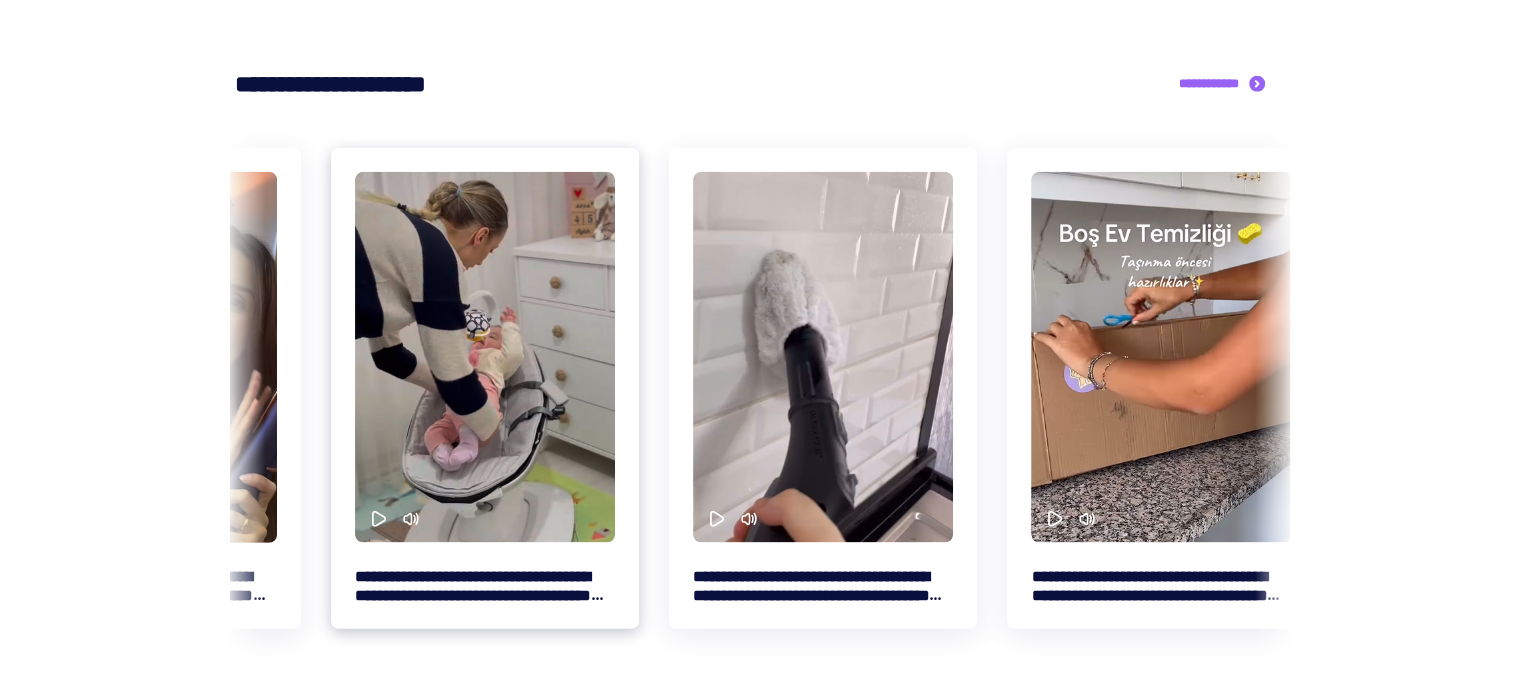 drag, startPoint x: 1180, startPoint y: 479, endPoint x: 582, endPoint y: 483, distance: 598.01337 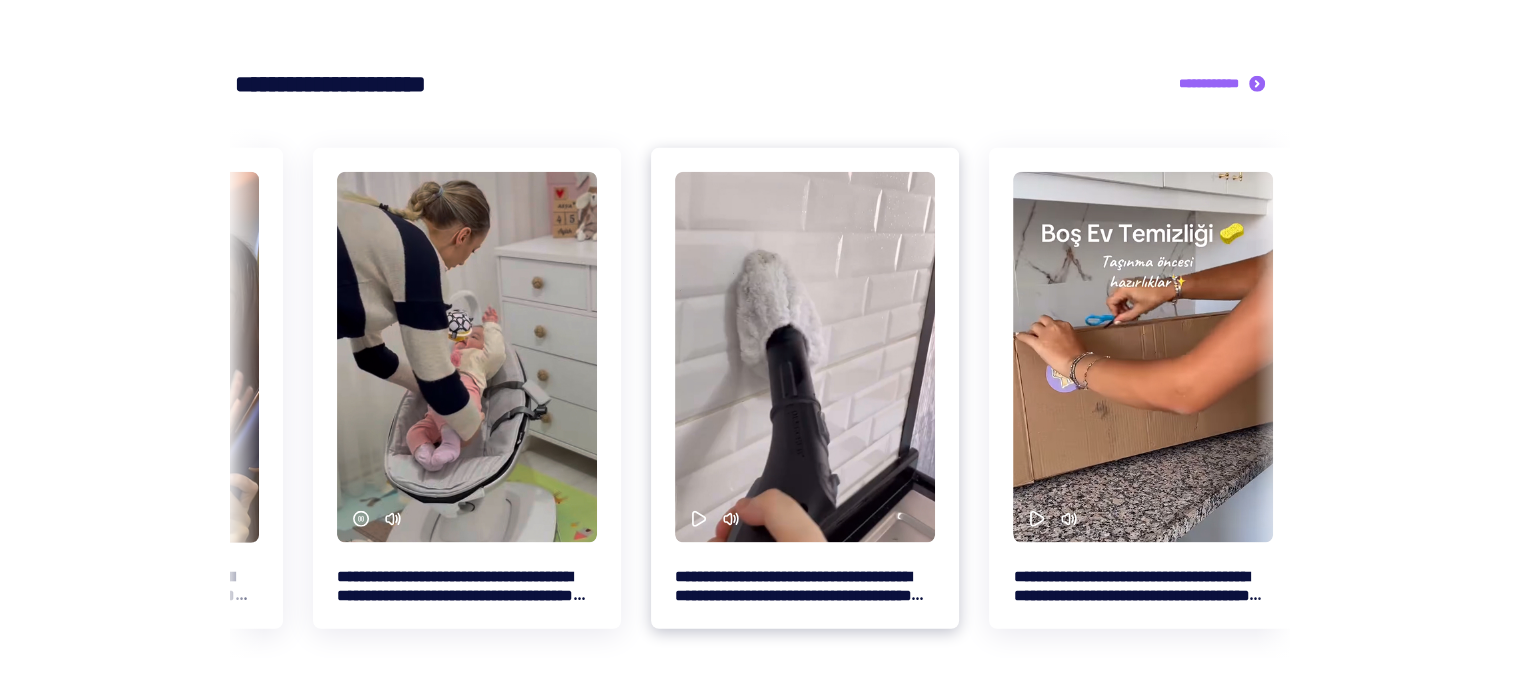 click on "**********" at bounding box center [805, 357] 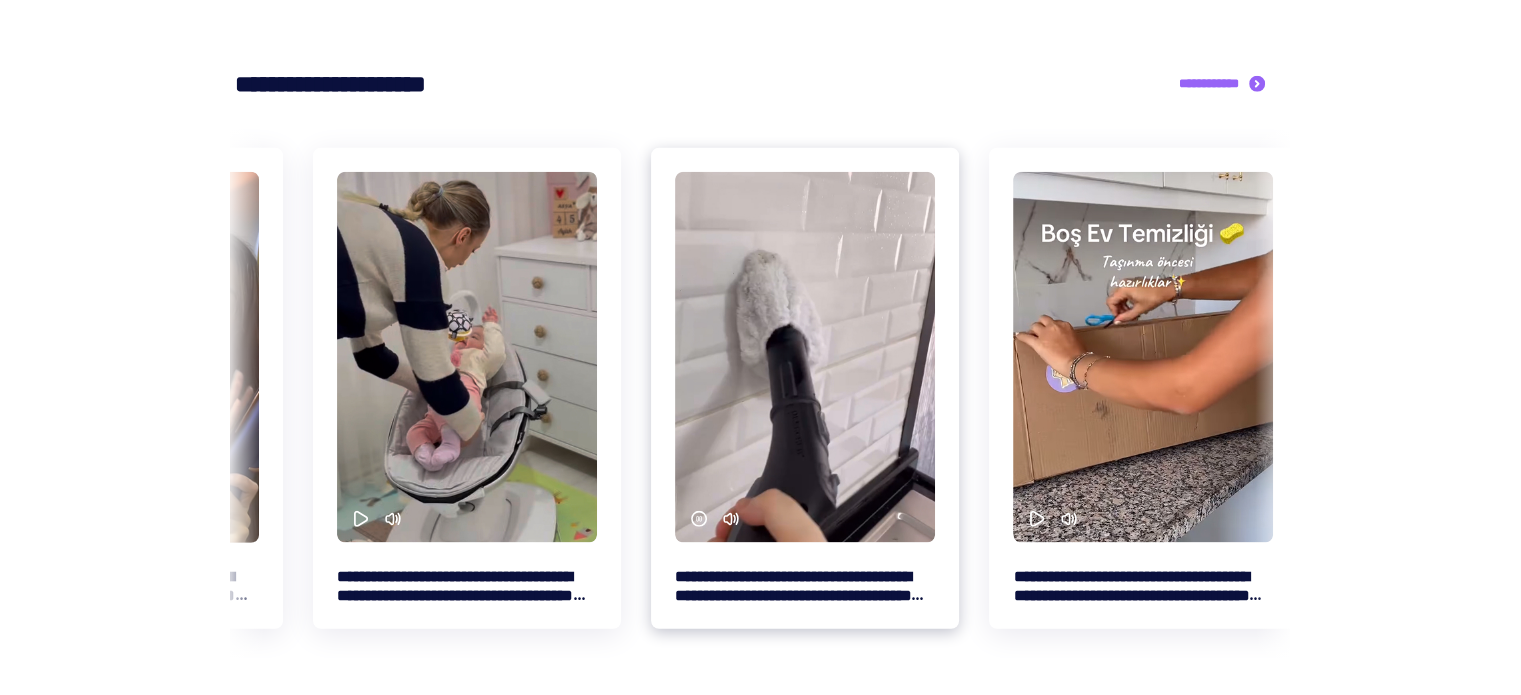 scroll, scrollTop: 0, scrollLeft: 620, axis: horizontal 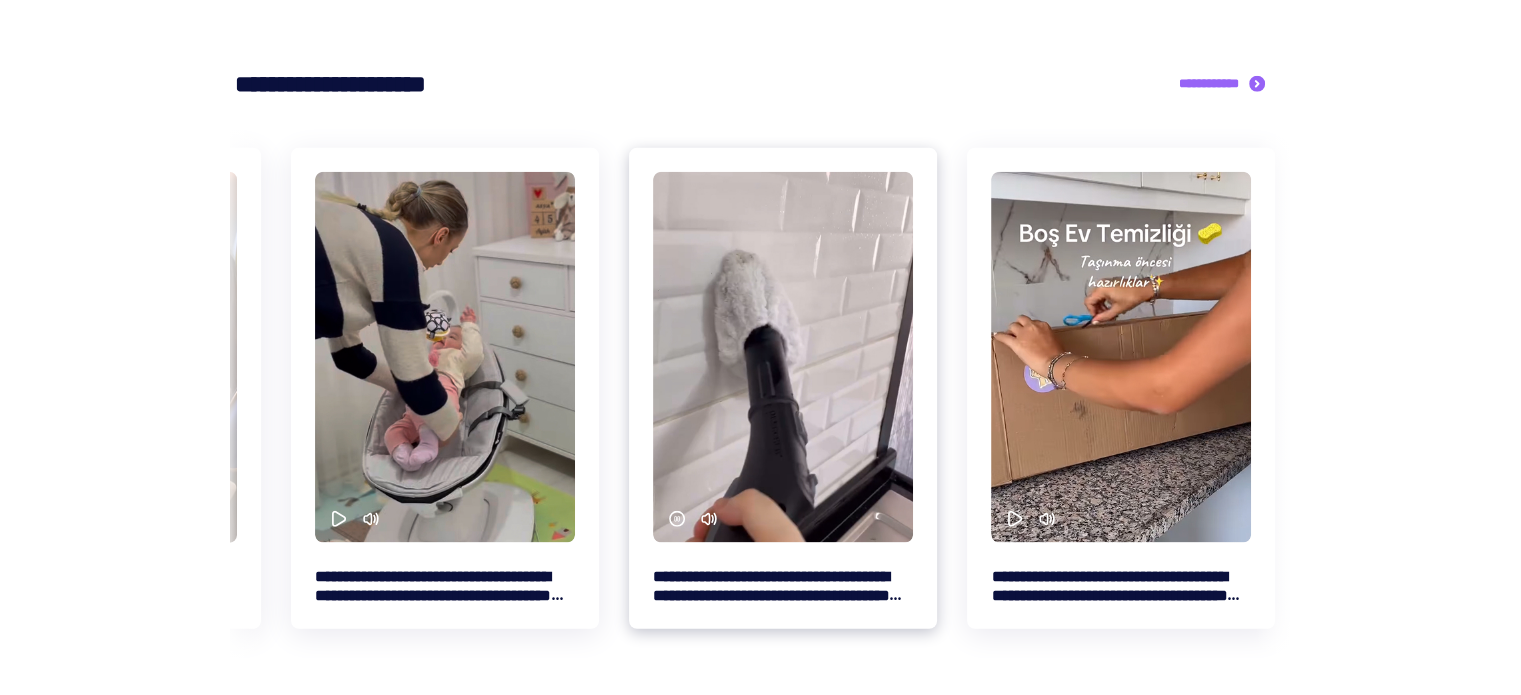 drag, startPoint x: 824, startPoint y: 363, endPoint x: 724, endPoint y: 426, distance: 118.19052 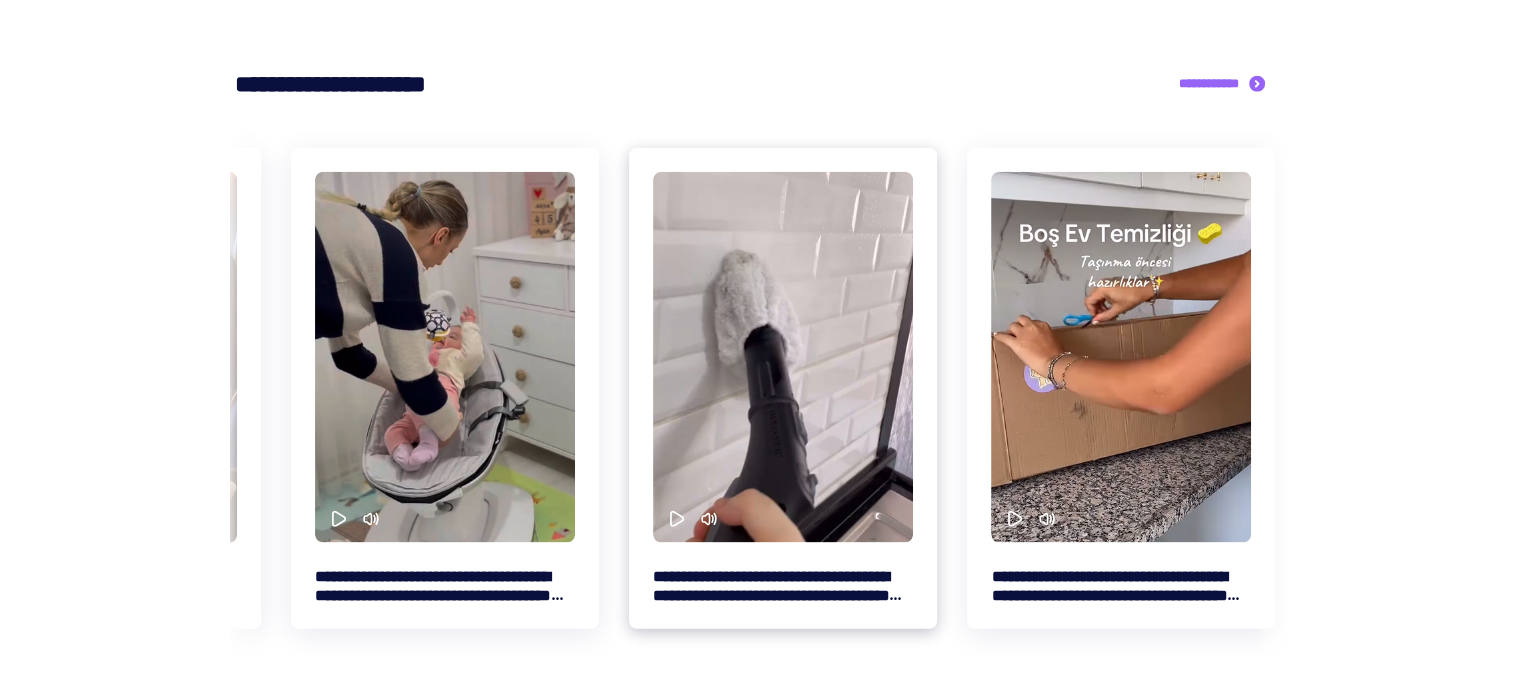 click on "**********" at bounding box center (783, 357) 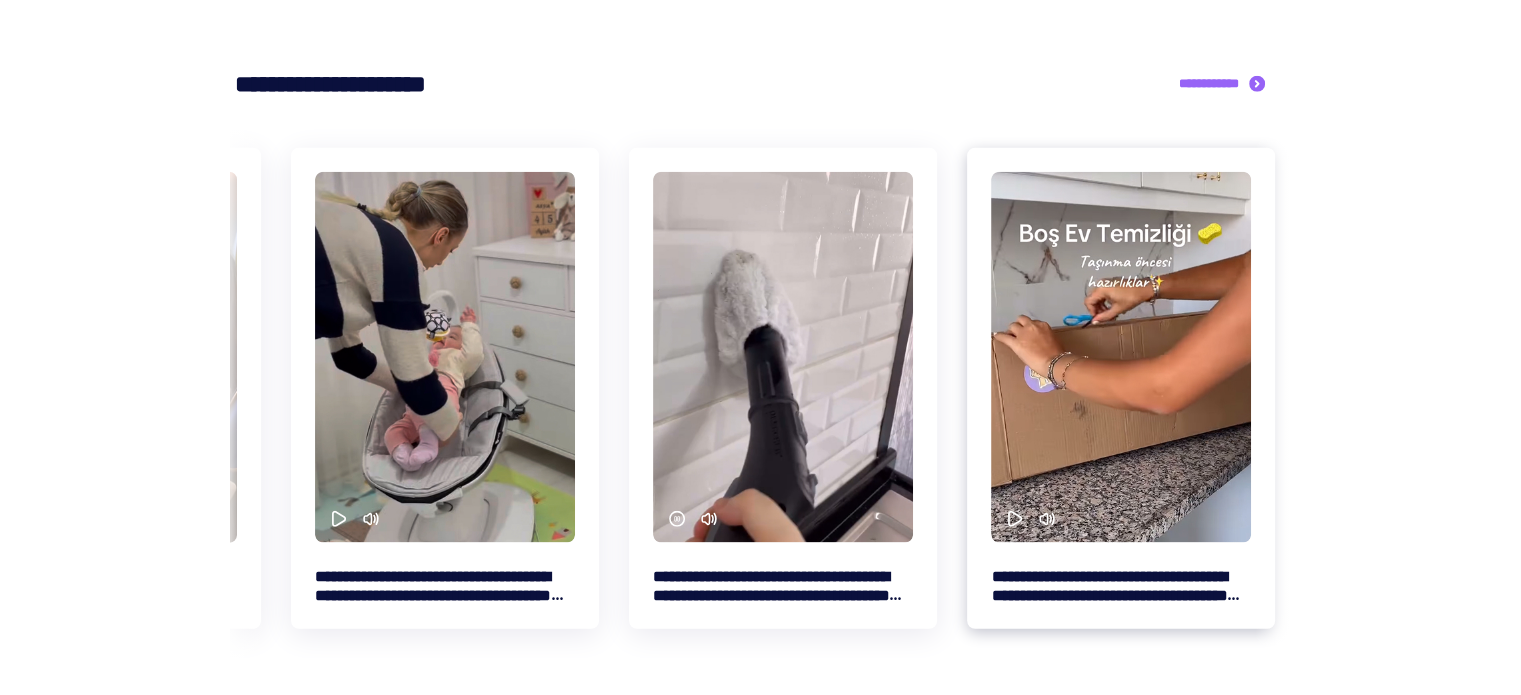 click on "**********" at bounding box center (1121, 357) 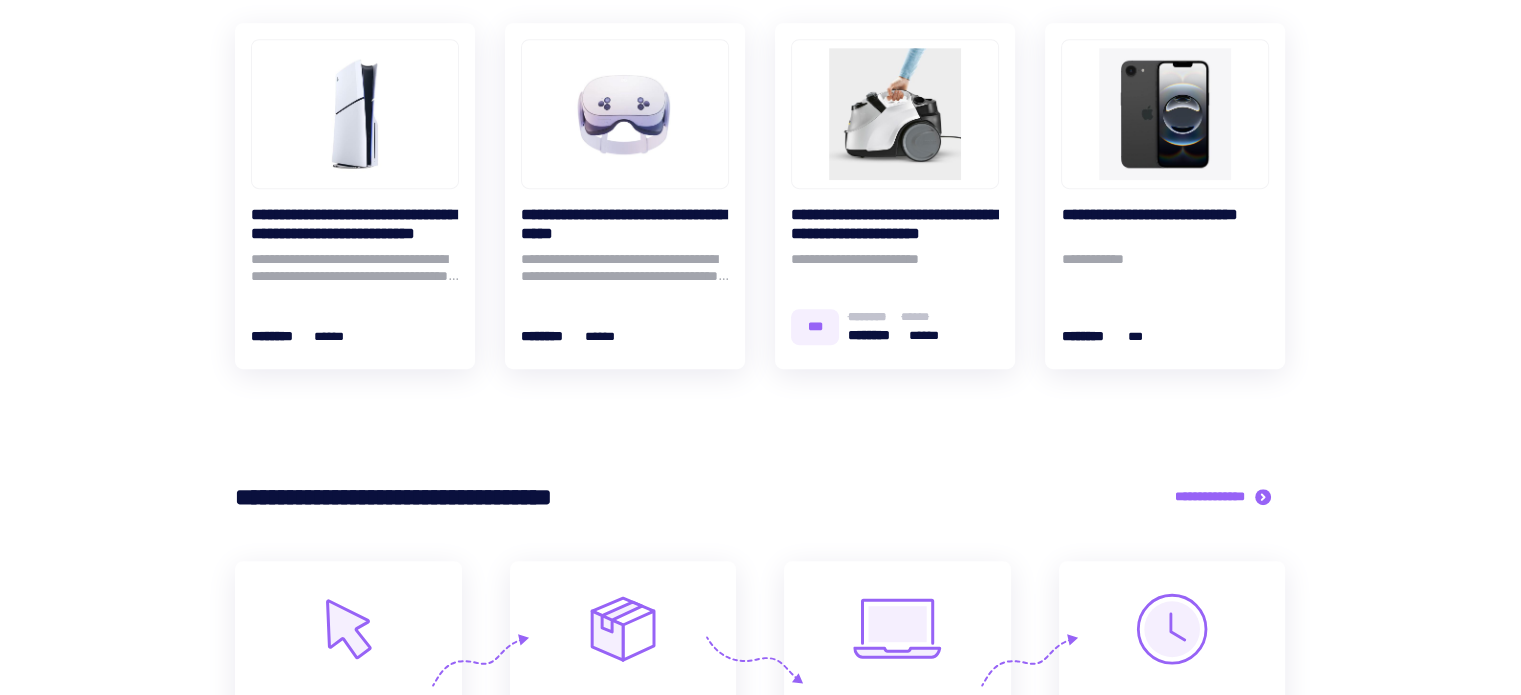 scroll, scrollTop: 0, scrollLeft: 0, axis: both 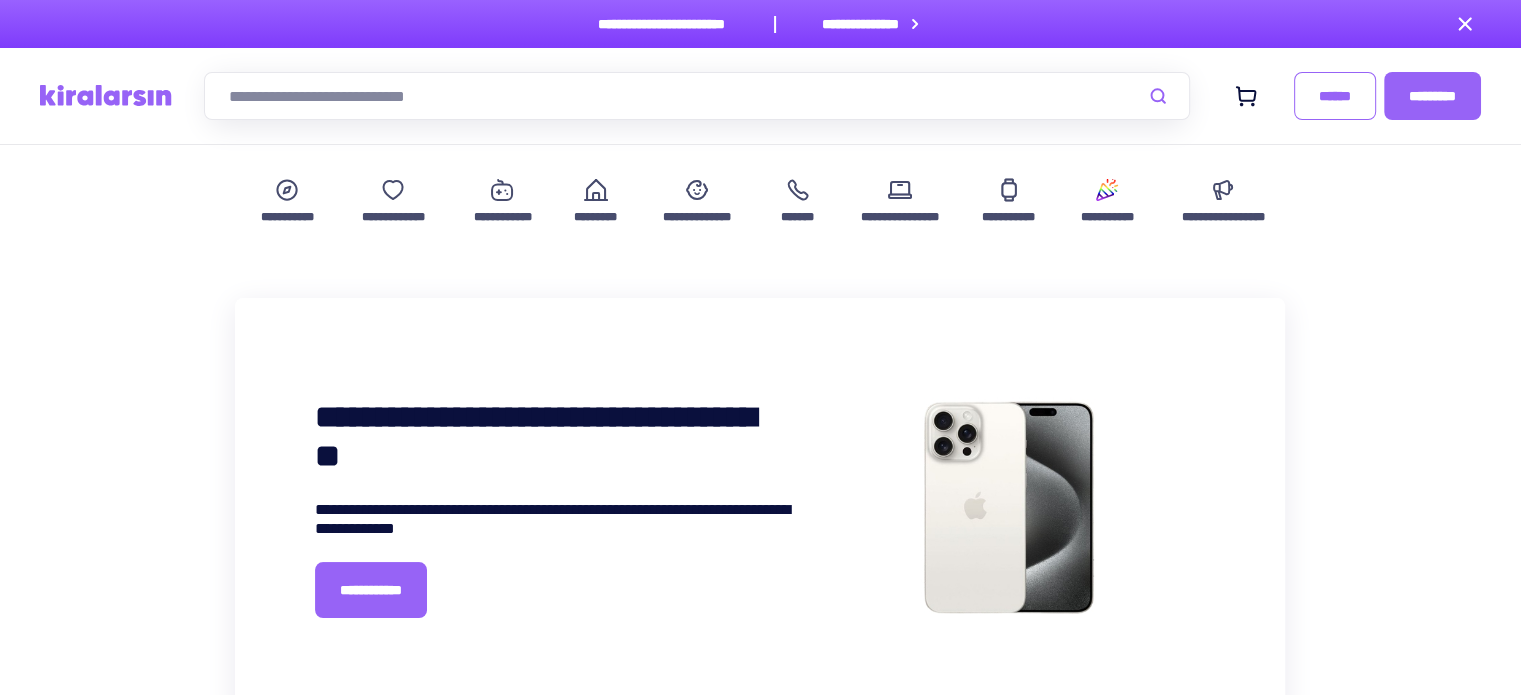 click at bounding box center [106, 95] 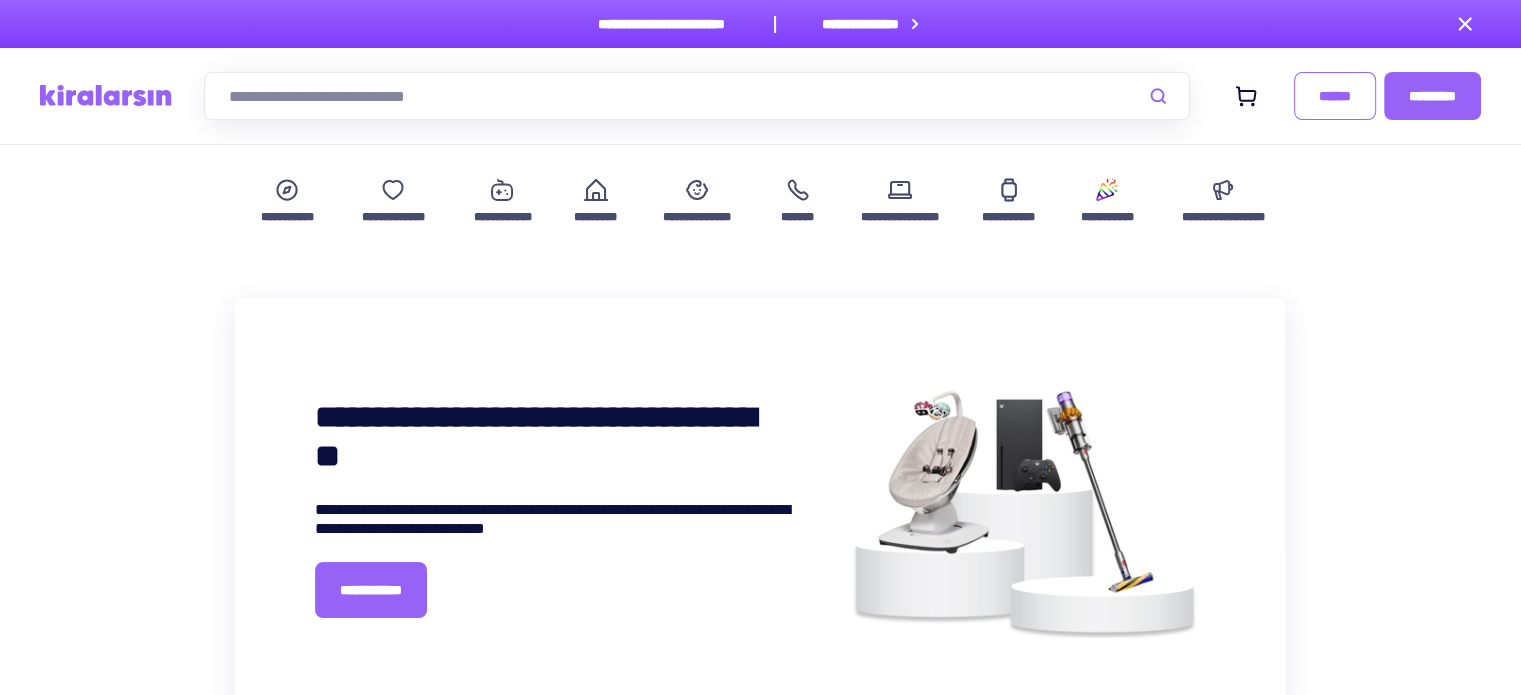 click at bounding box center (106, 95) 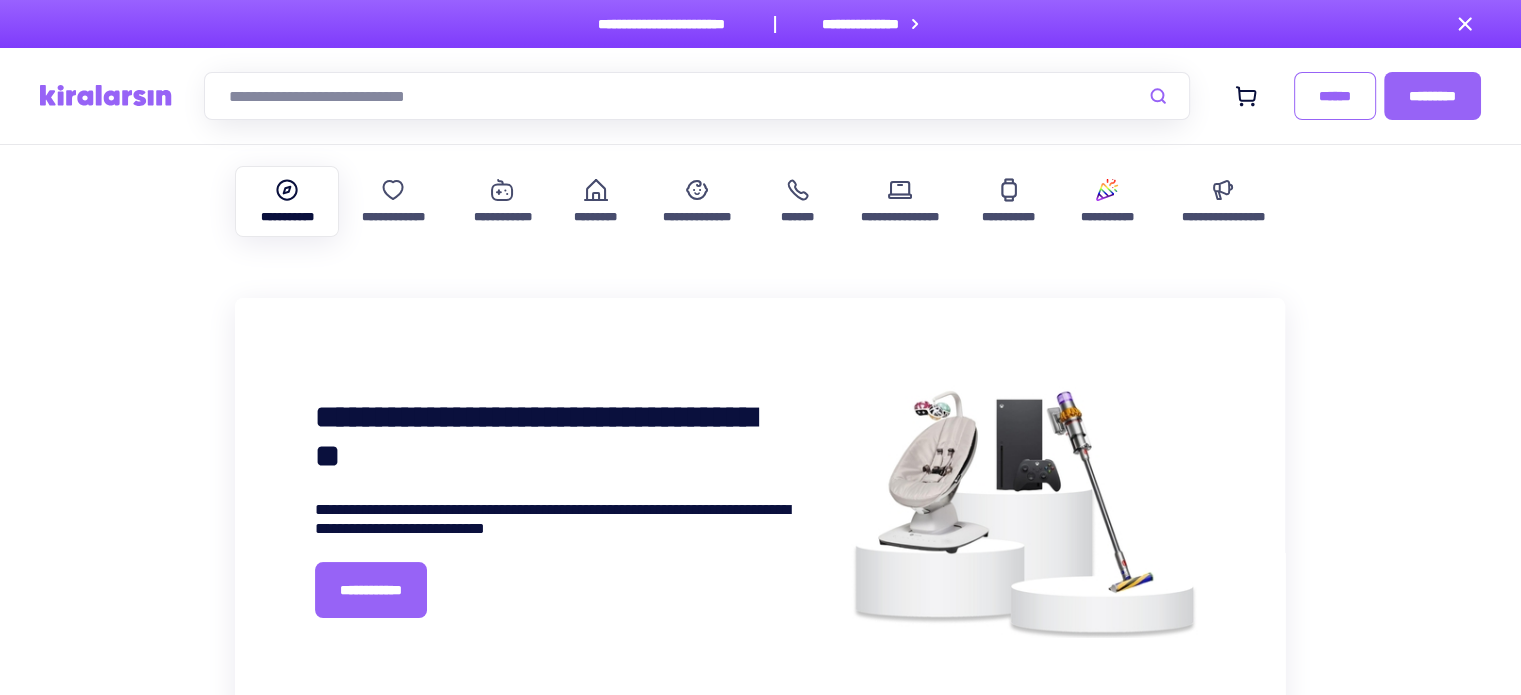 click on "**********" at bounding box center [287, 217] 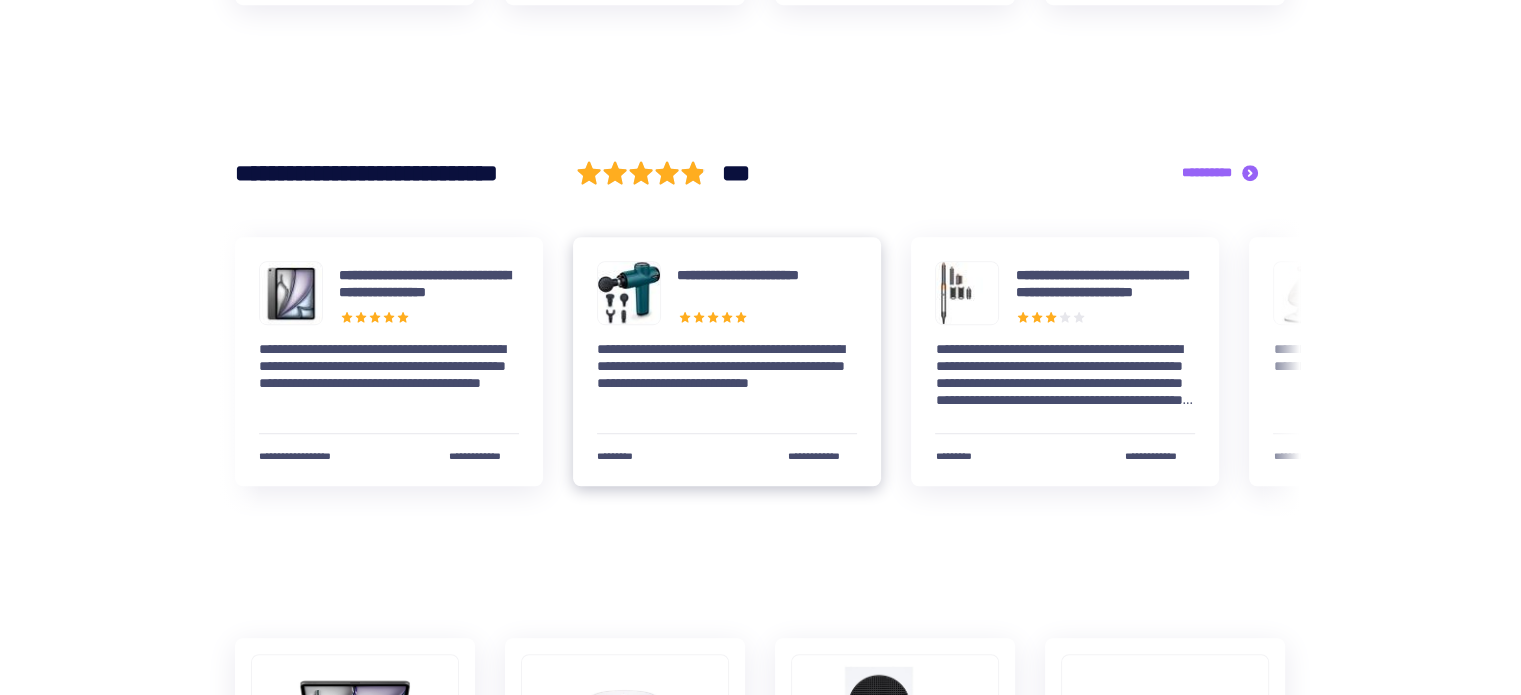 scroll, scrollTop: 1200, scrollLeft: 0, axis: vertical 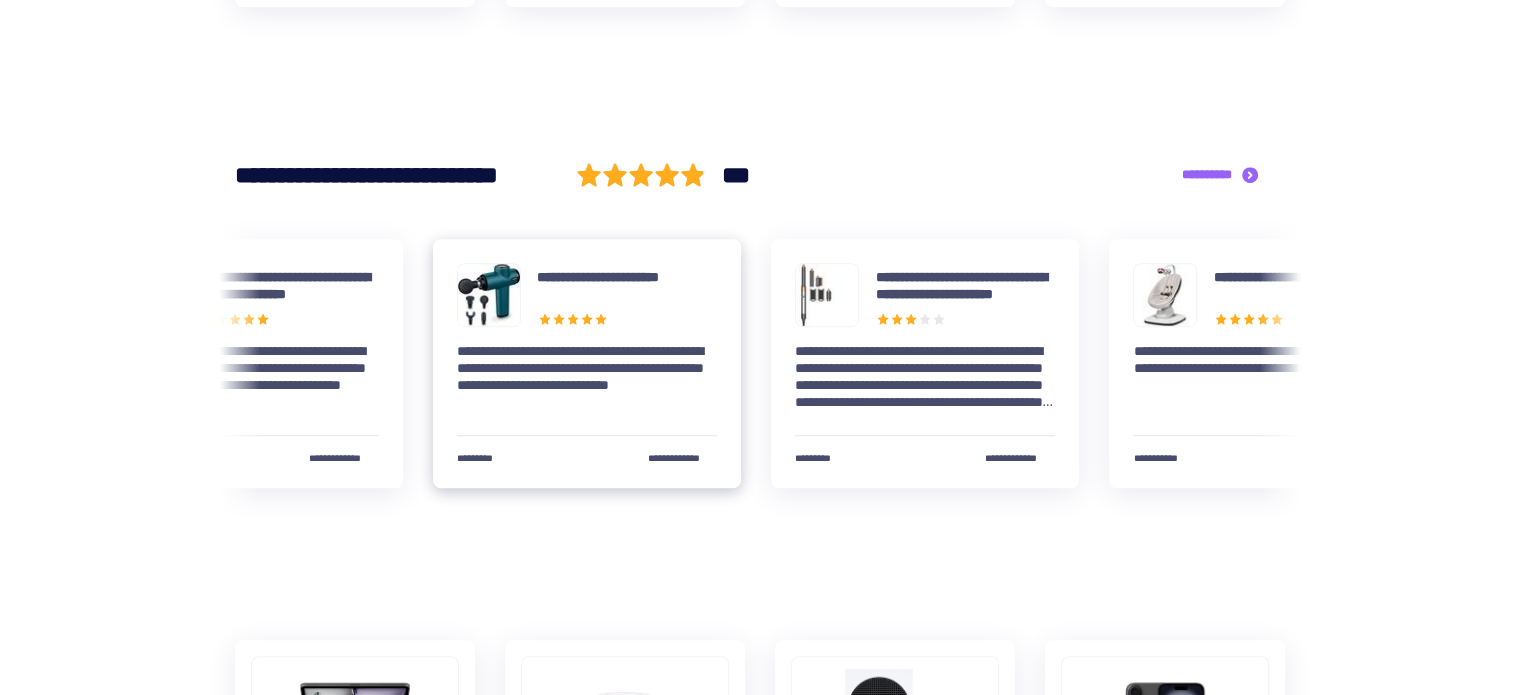 drag, startPoint x: 862, startPoint y: 275, endPoint x: 722, endPoint y: 286, distance: 140.43147 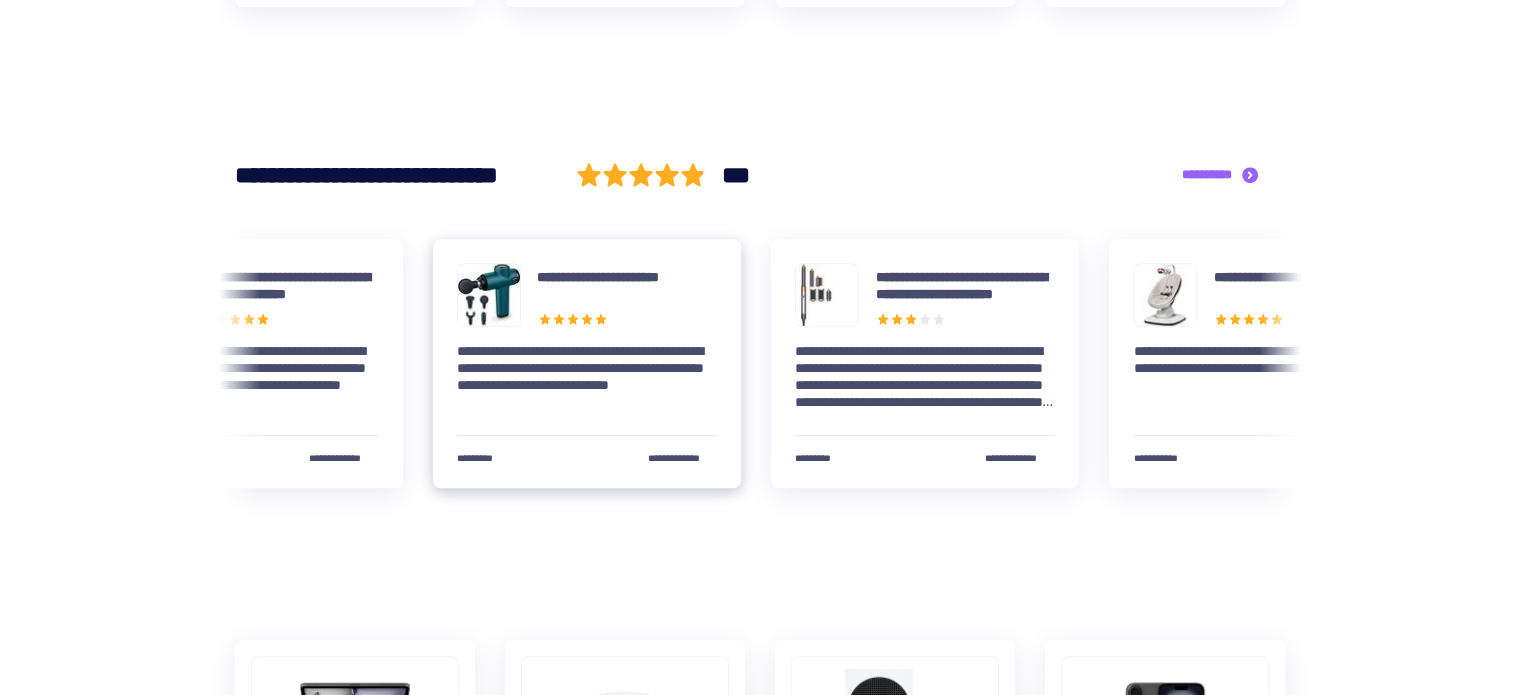 click on "**********" at bounding box center (587, 363) 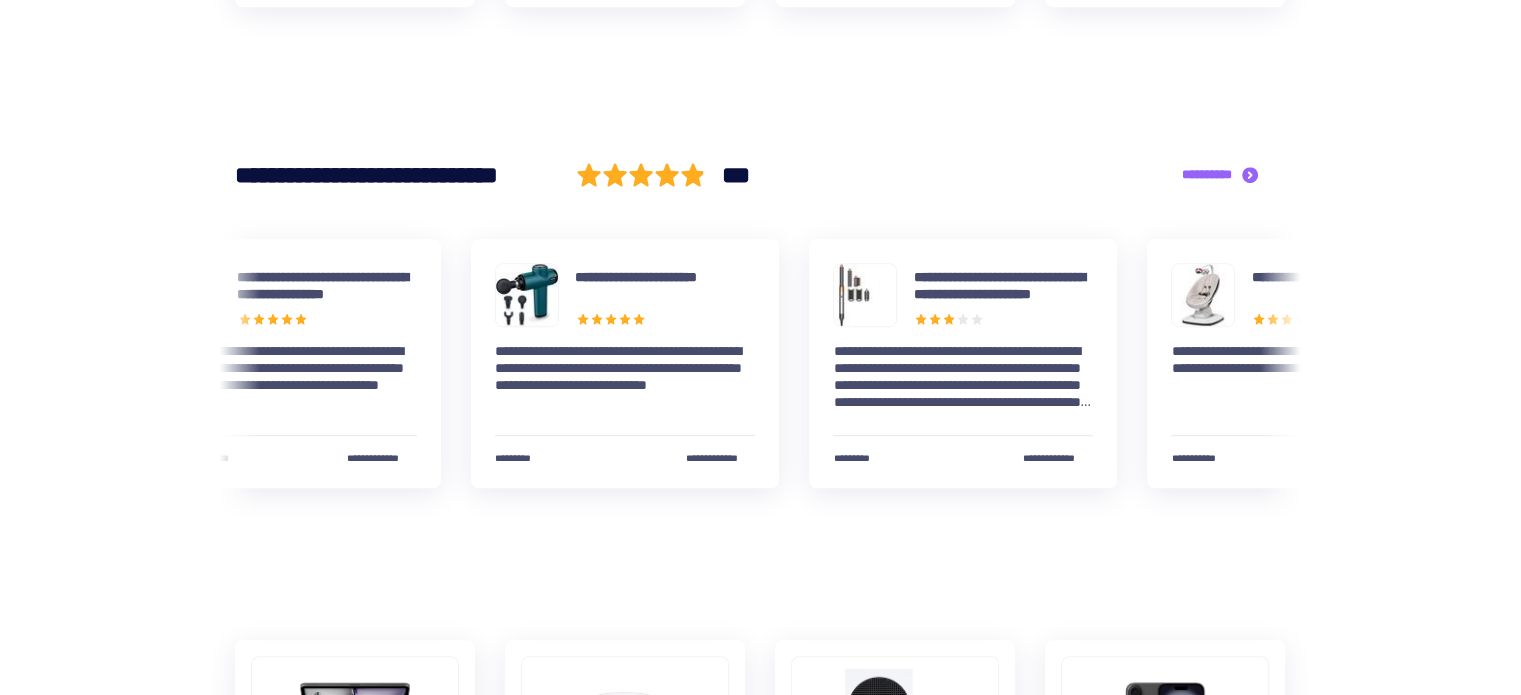 drag, startPoint x: 526, startPoint y: 275, endPoint x: 565, endPoint y: 275, distance: 39 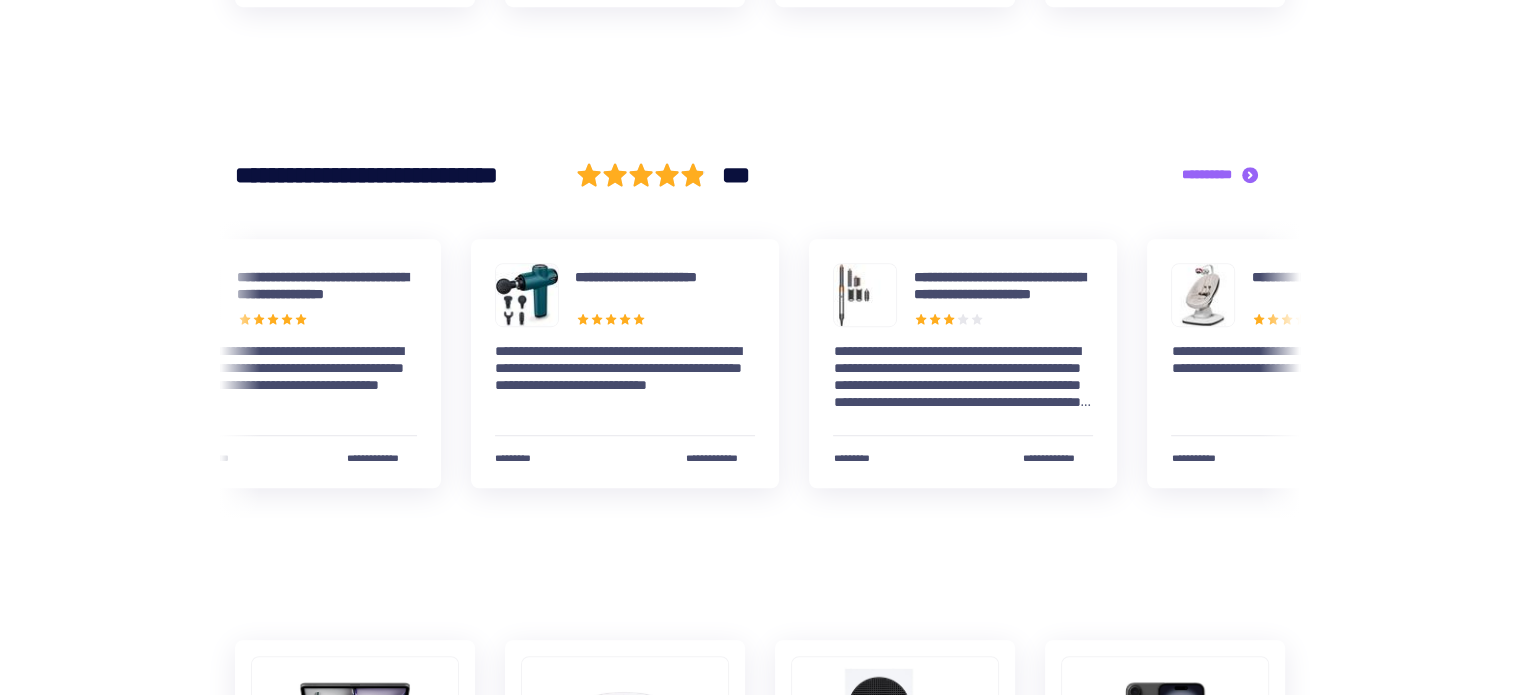click on "**********" at bounding box center [625, 363] 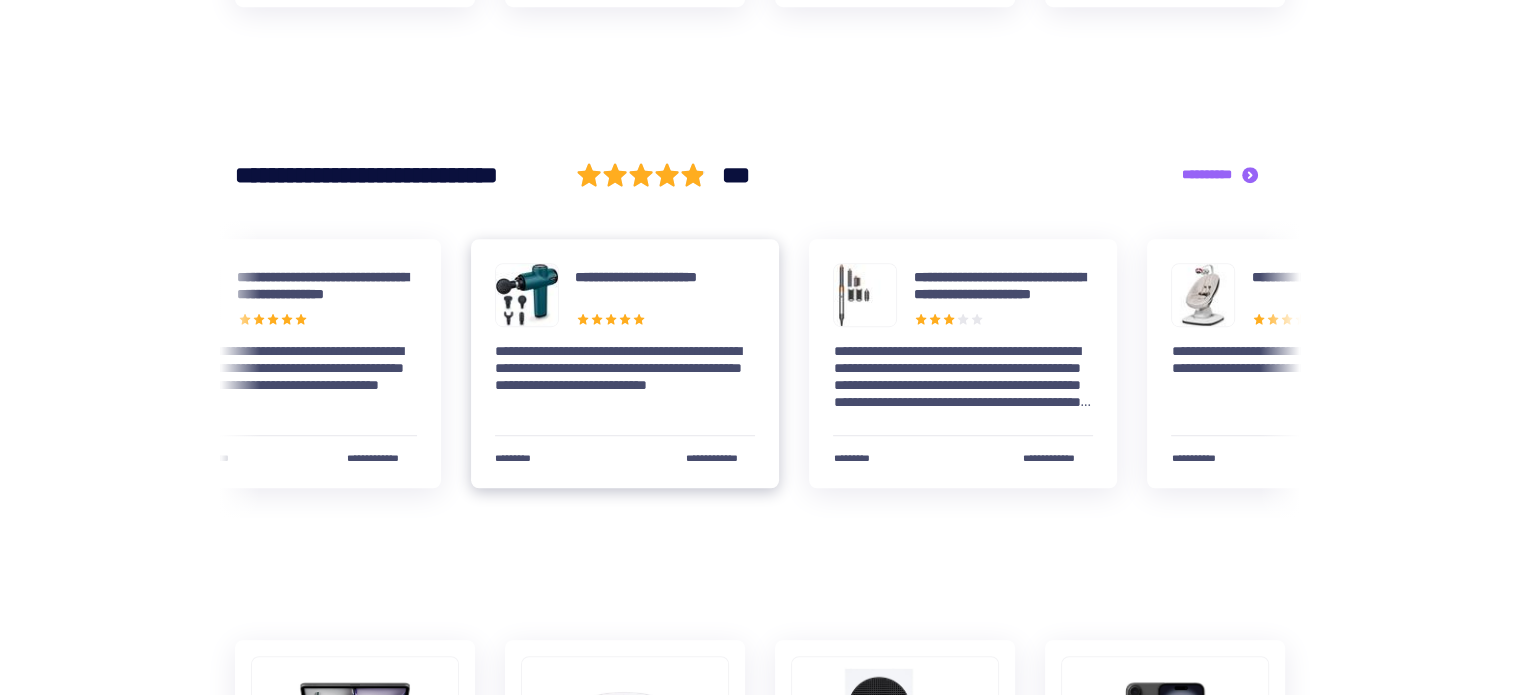 scroll, scrollTop: 0, scrollLeft: 100, axis: horizontal 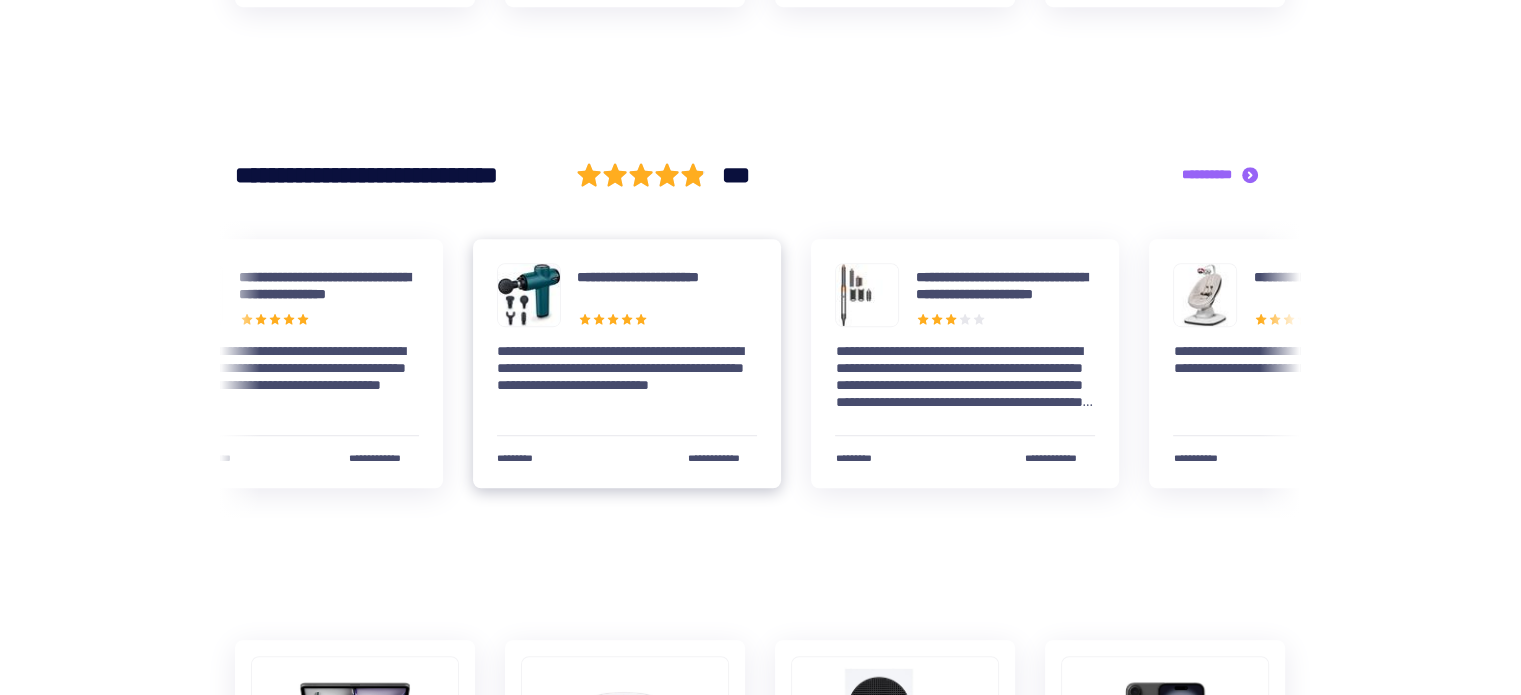 click on "**********" at bounding box center (663, 286) 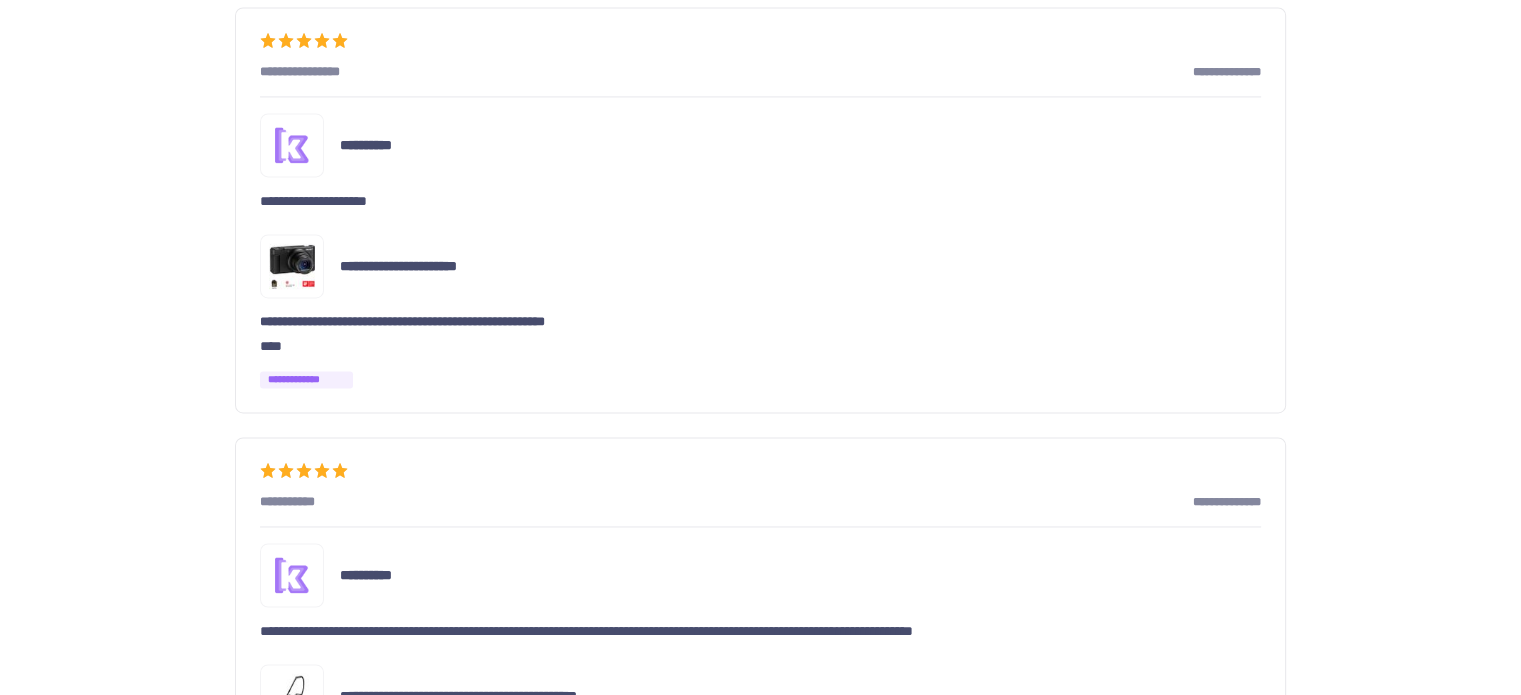 scroll, scrollTop: 11200, scrollLeft: 0, axis: vertical 